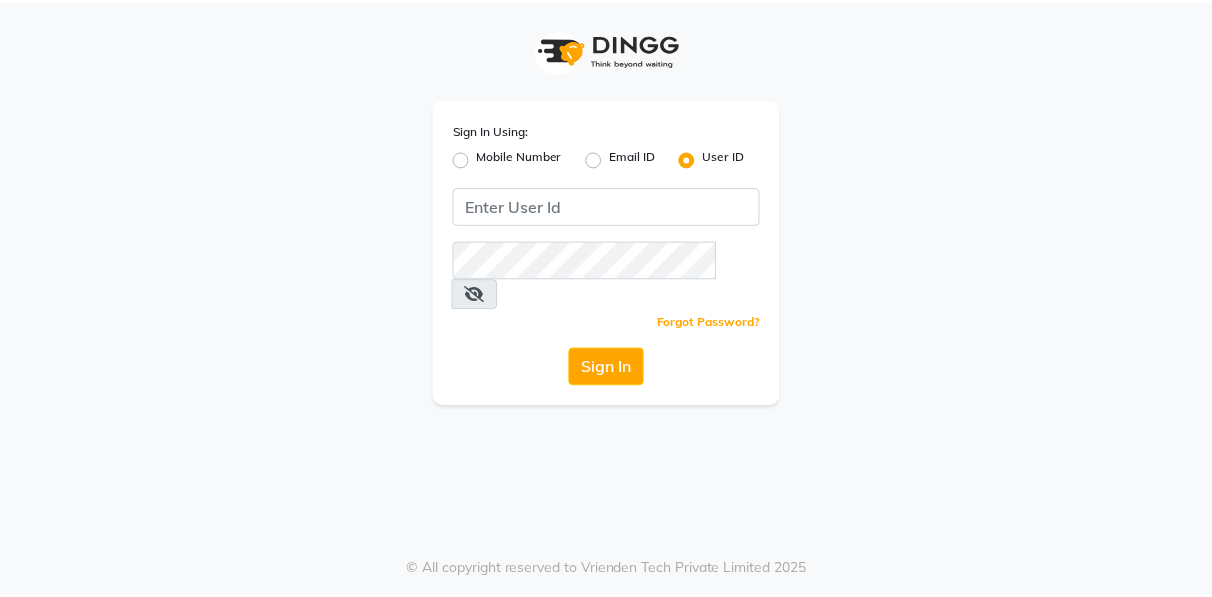 scroll, scrollTop: 0, scrollLeft: 0, axis: both 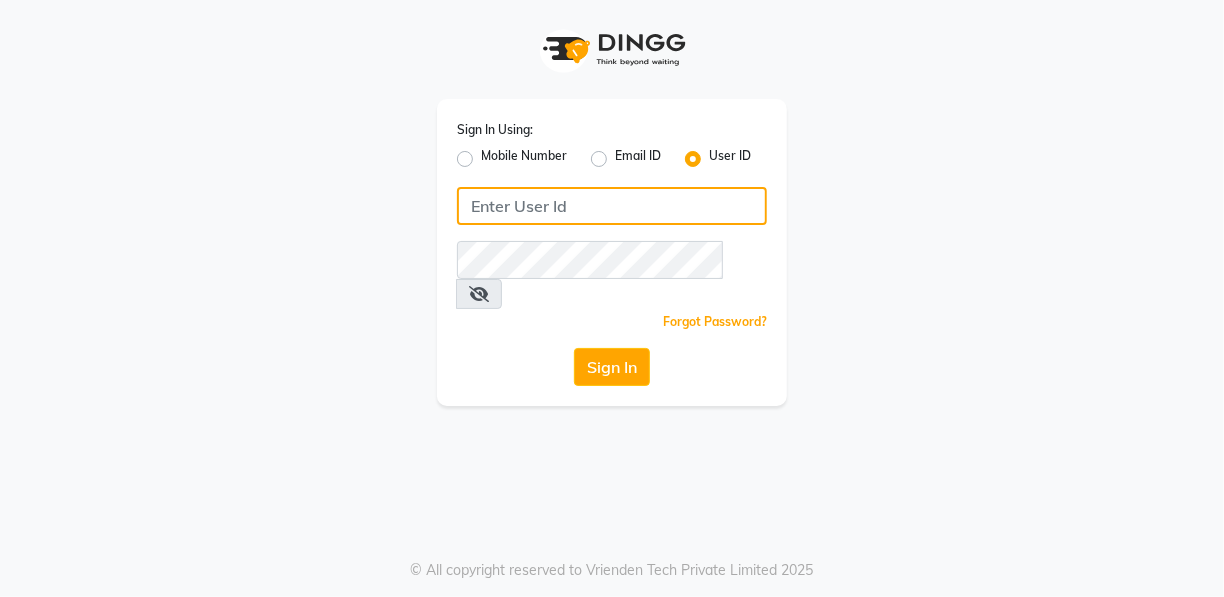 type on "rhapsody" 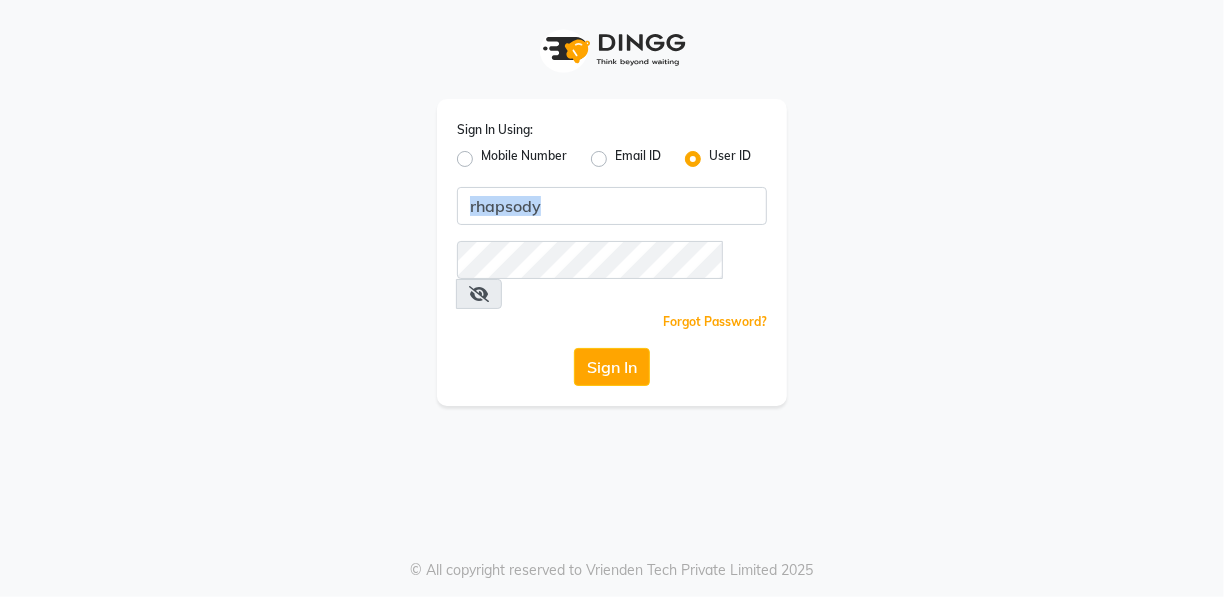 click on "Sign In Using: Mobile Number Email ID User ID rhapsody  Remember me Forgot Password?  Sign In" 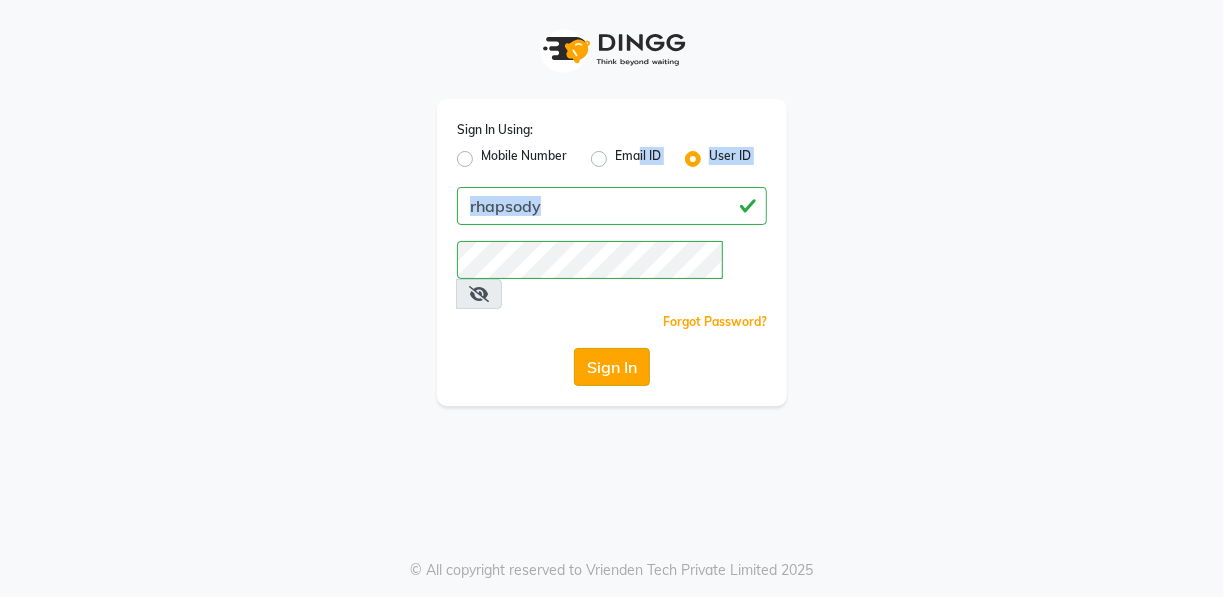click on "Sign In" 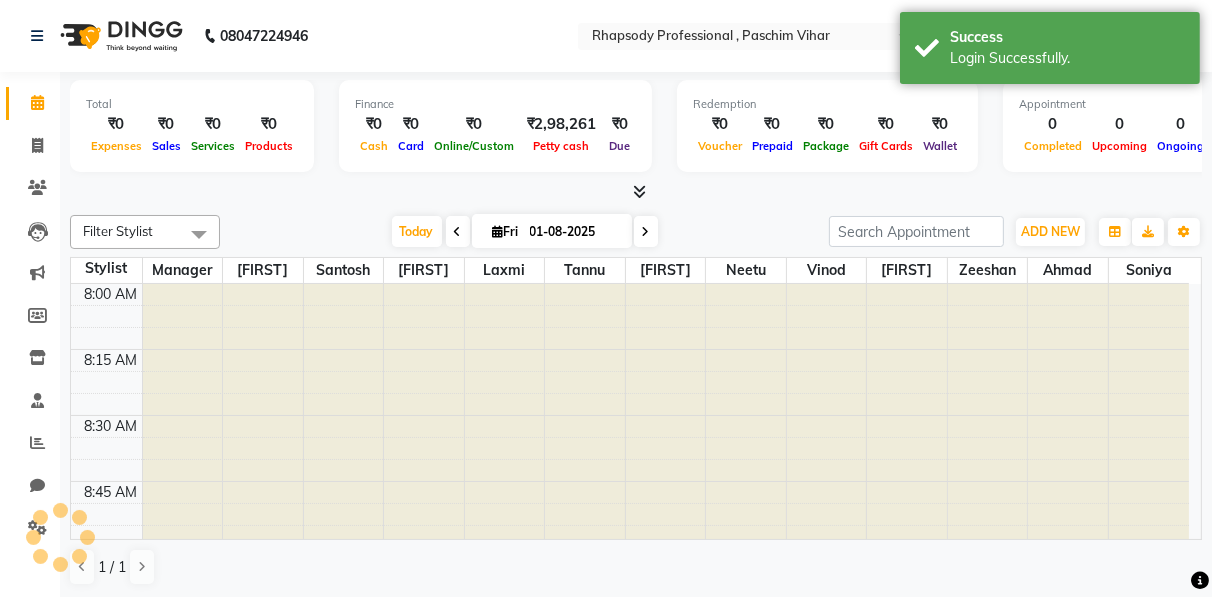 scroll, scrollTop: 0, scrollLeft: 0, axis: both 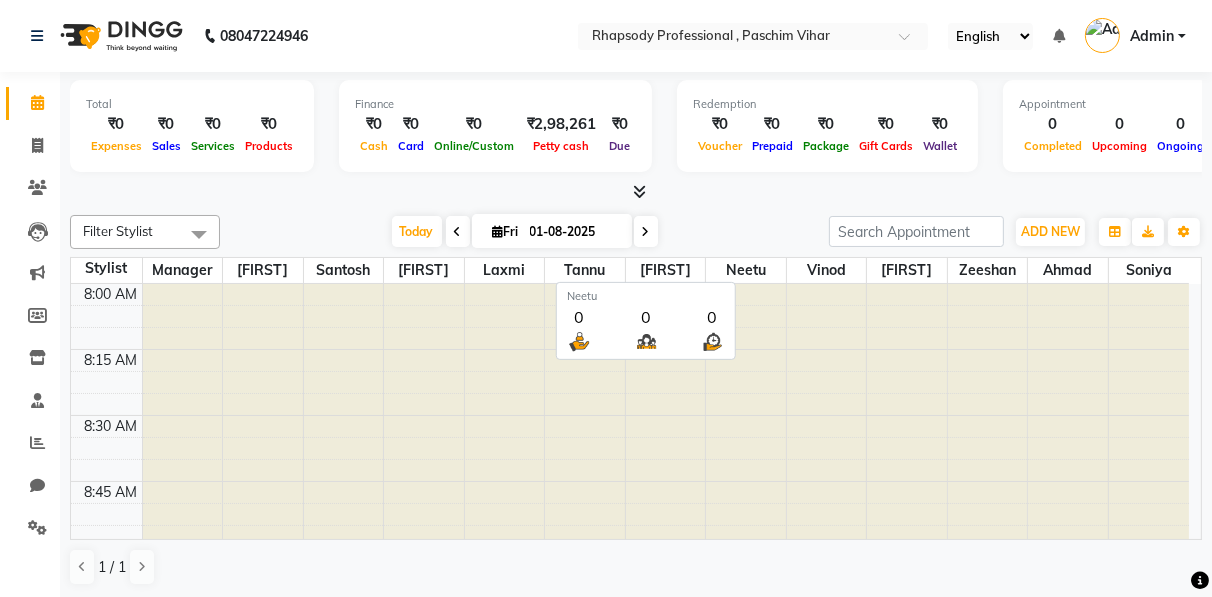 click on "Neetu" at bounding box center (746, 270) 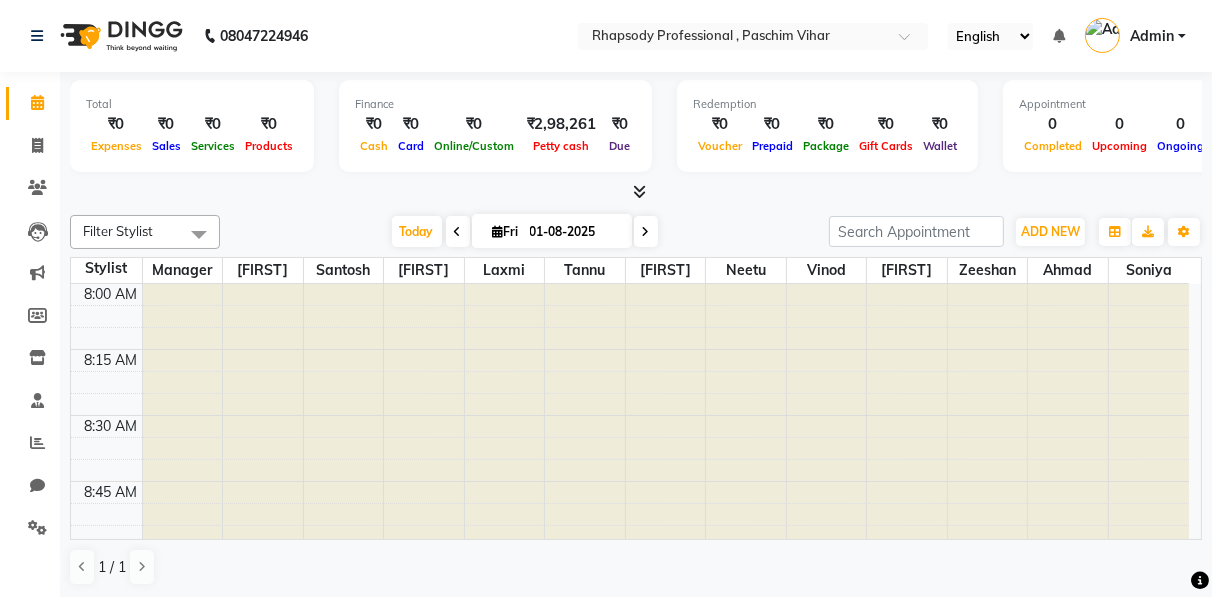 click at bounding box center (199, 234) 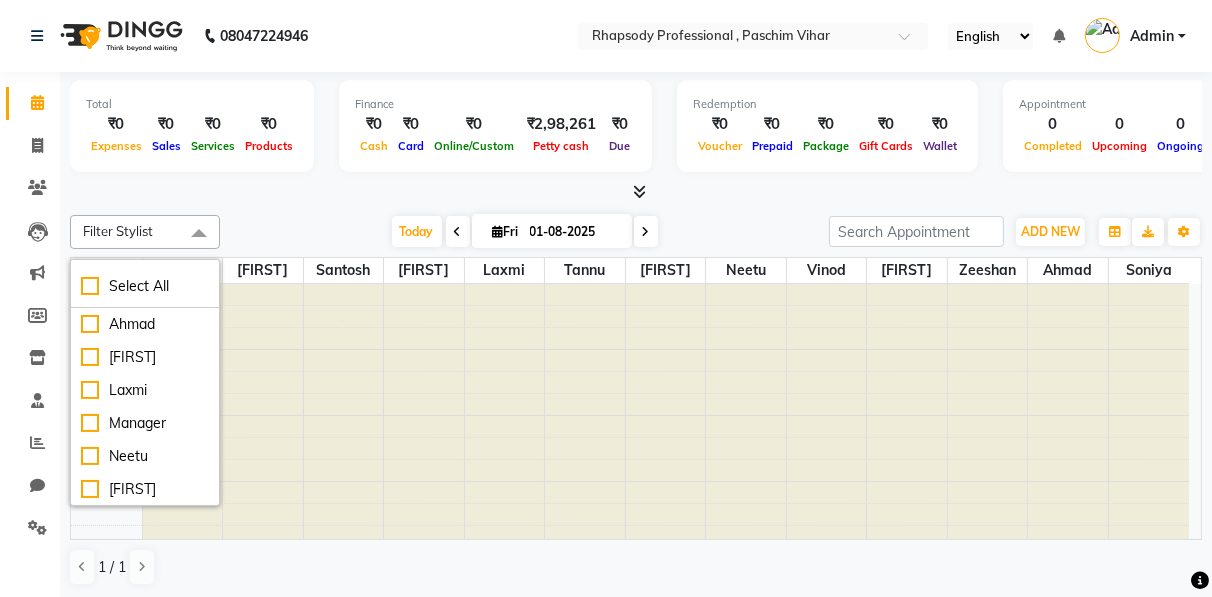 click at bounding box center (263, 413) 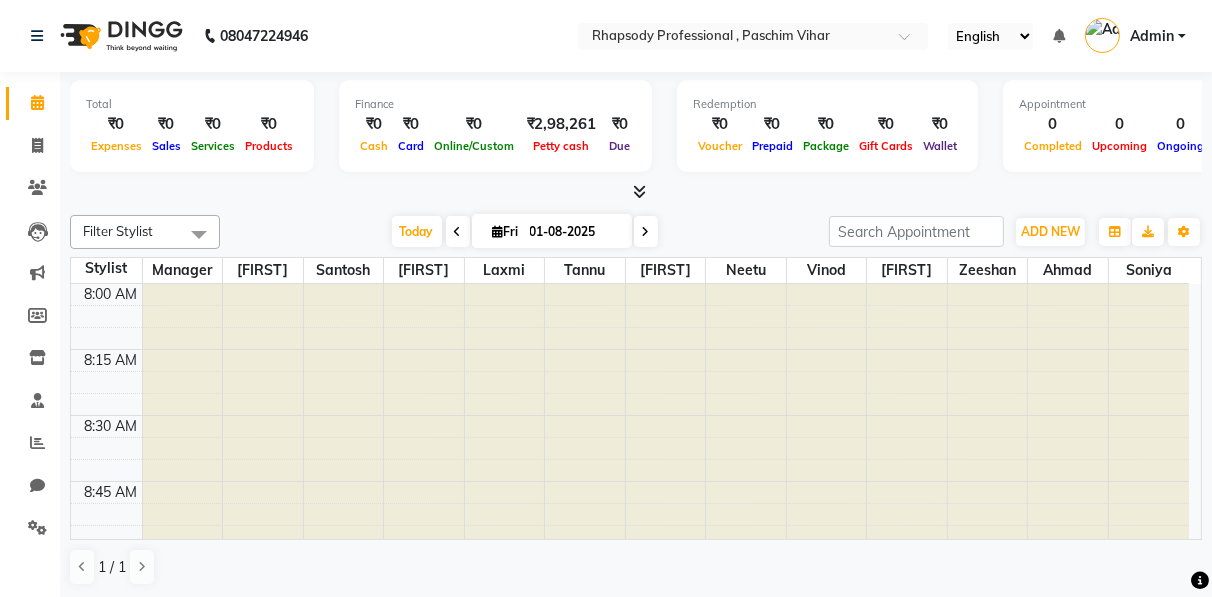 click at bounding box center [263, 413] 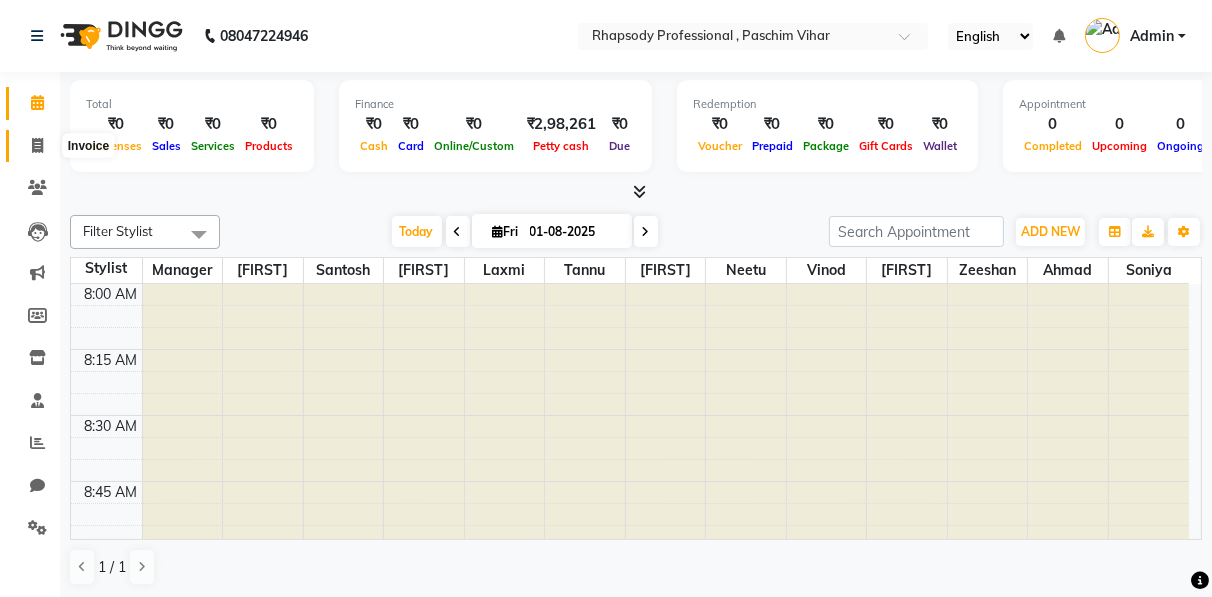 click 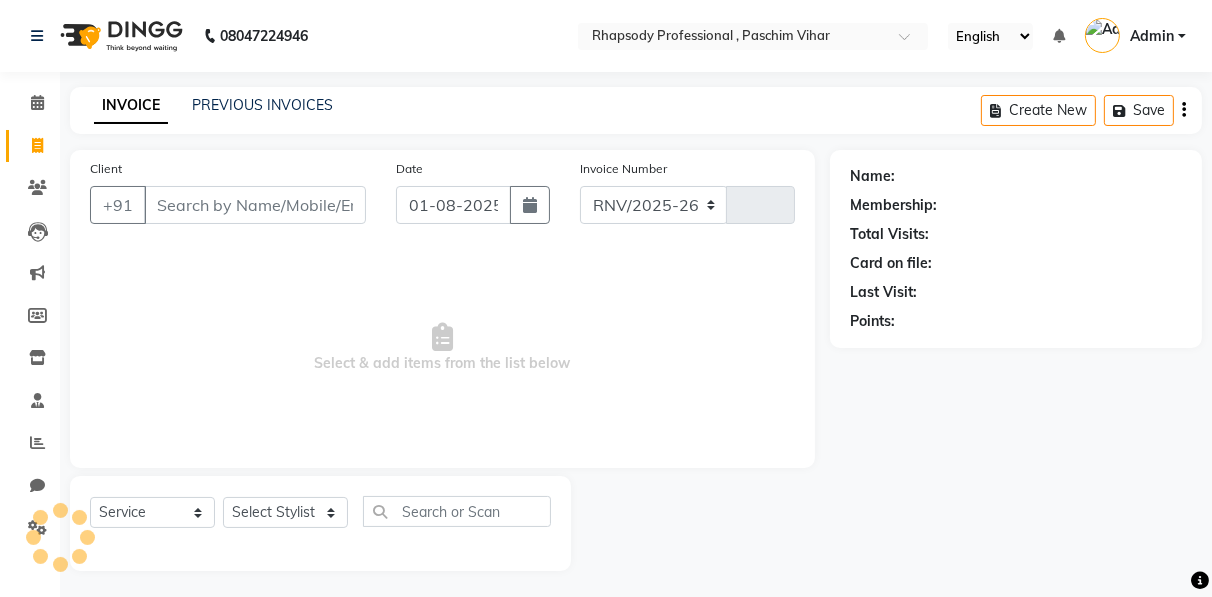 select on "8581" 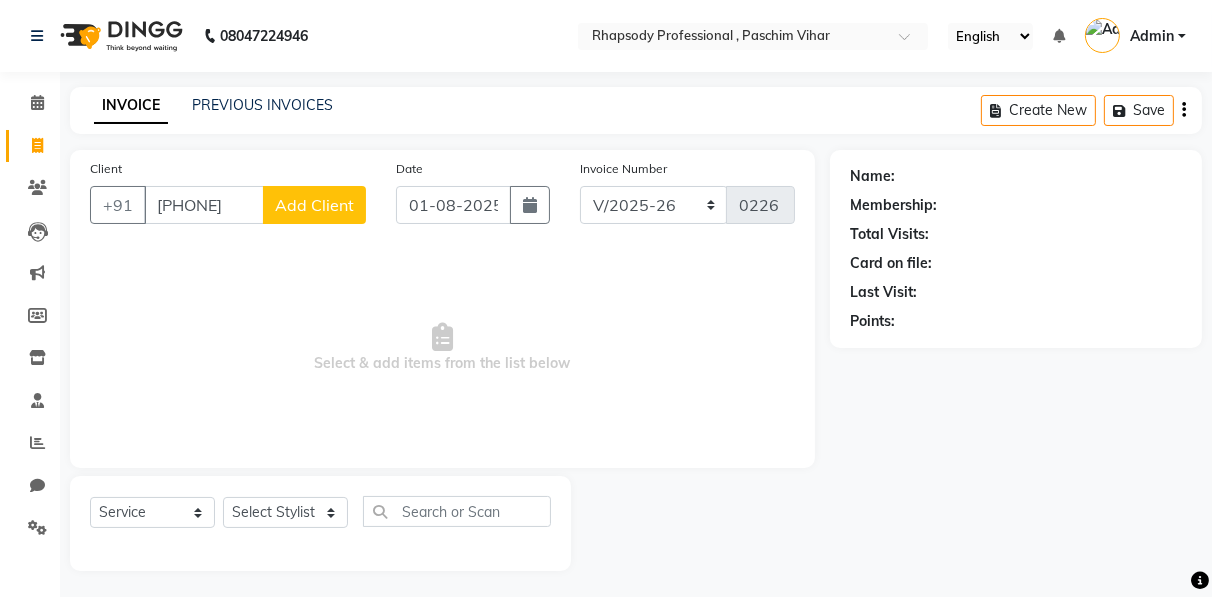 type on "[PHONE]" 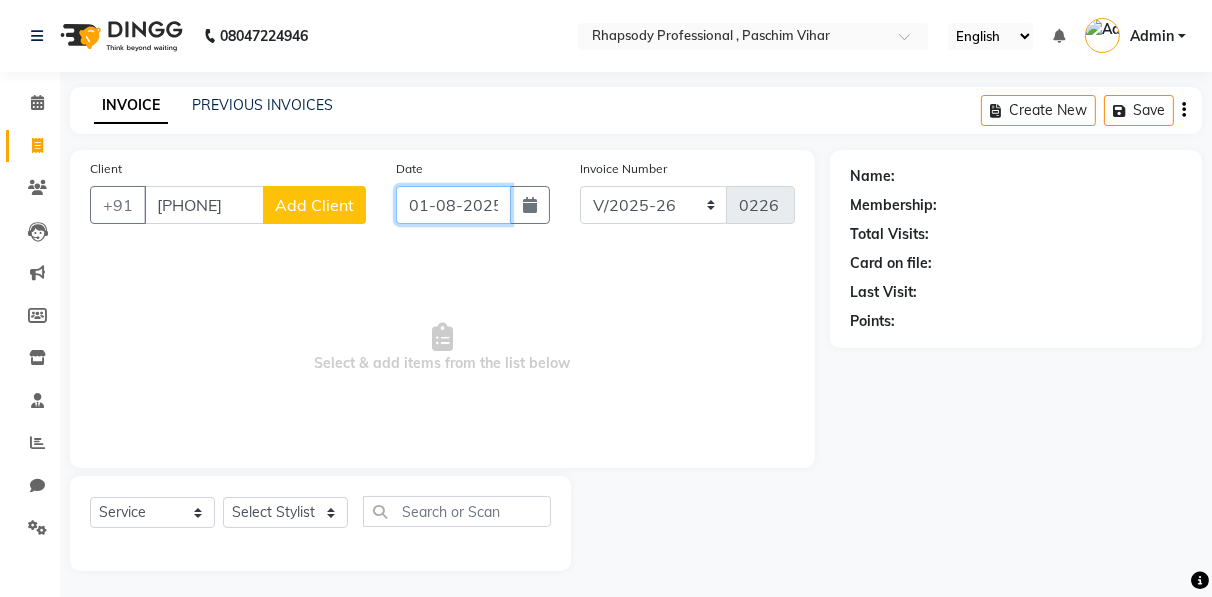 click on "01-08-2025" 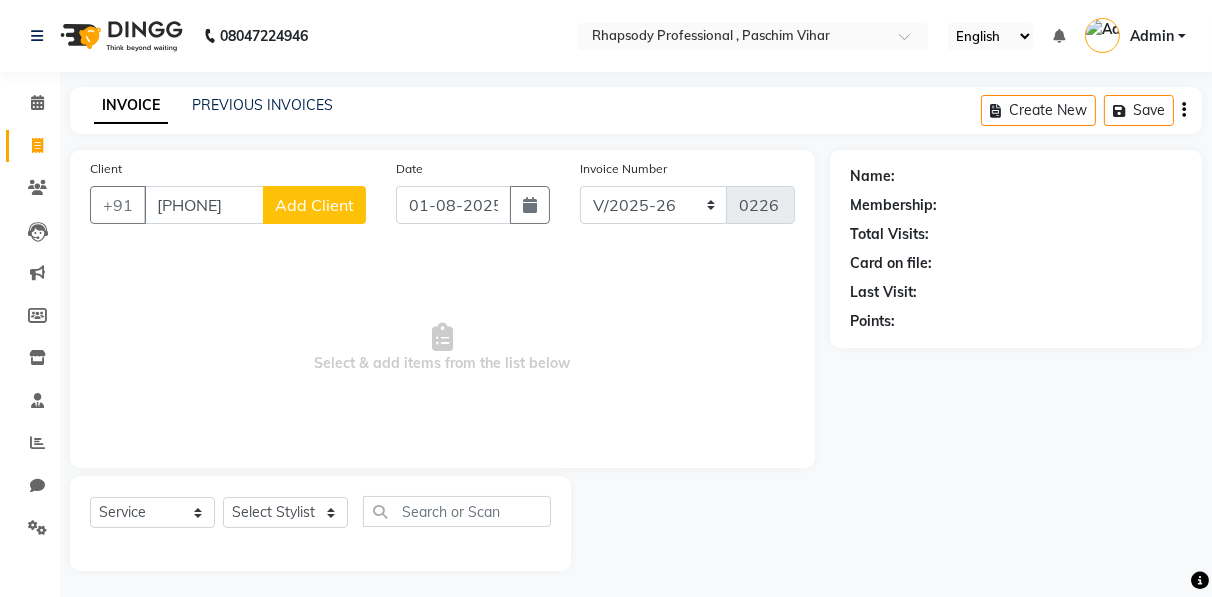 select on "8" 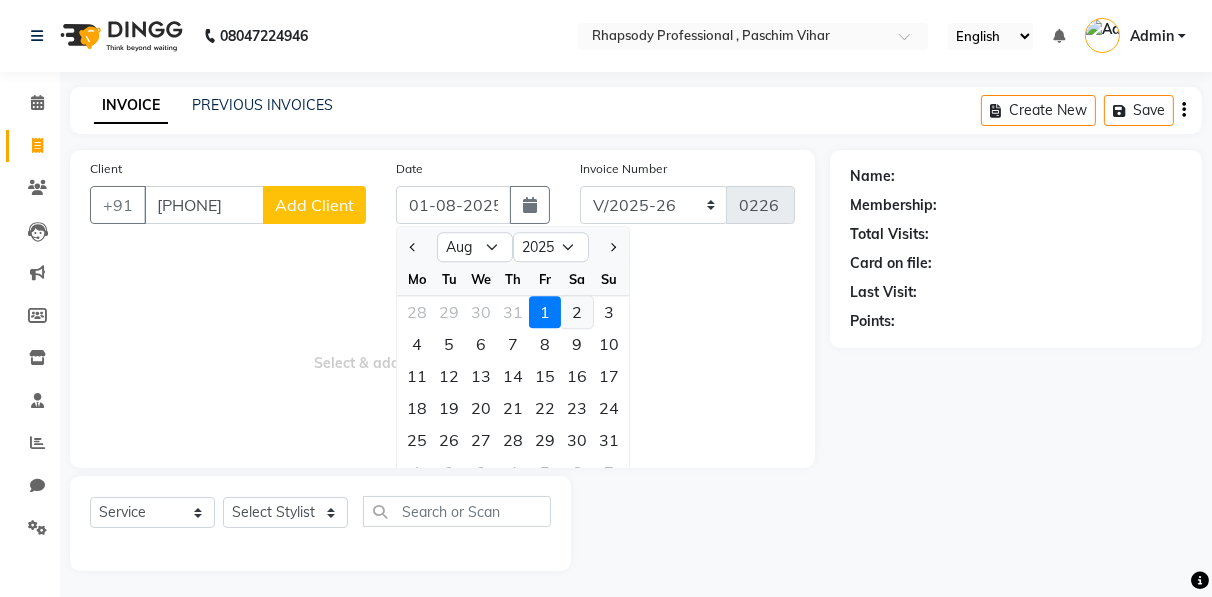 click on "2" 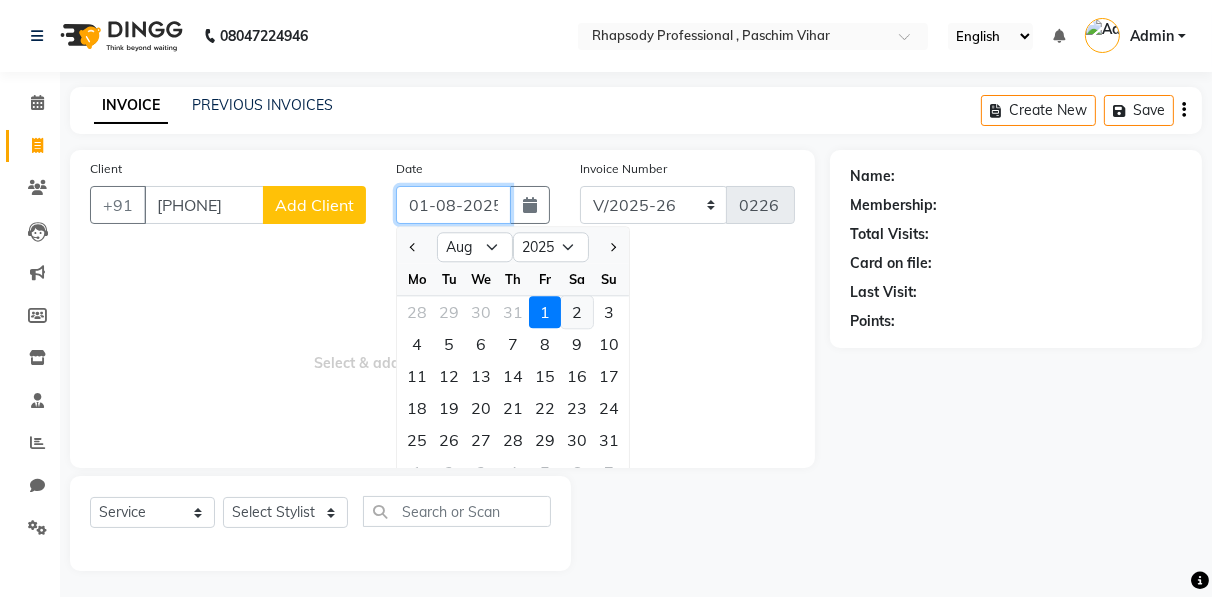 type on "02-08-2025" 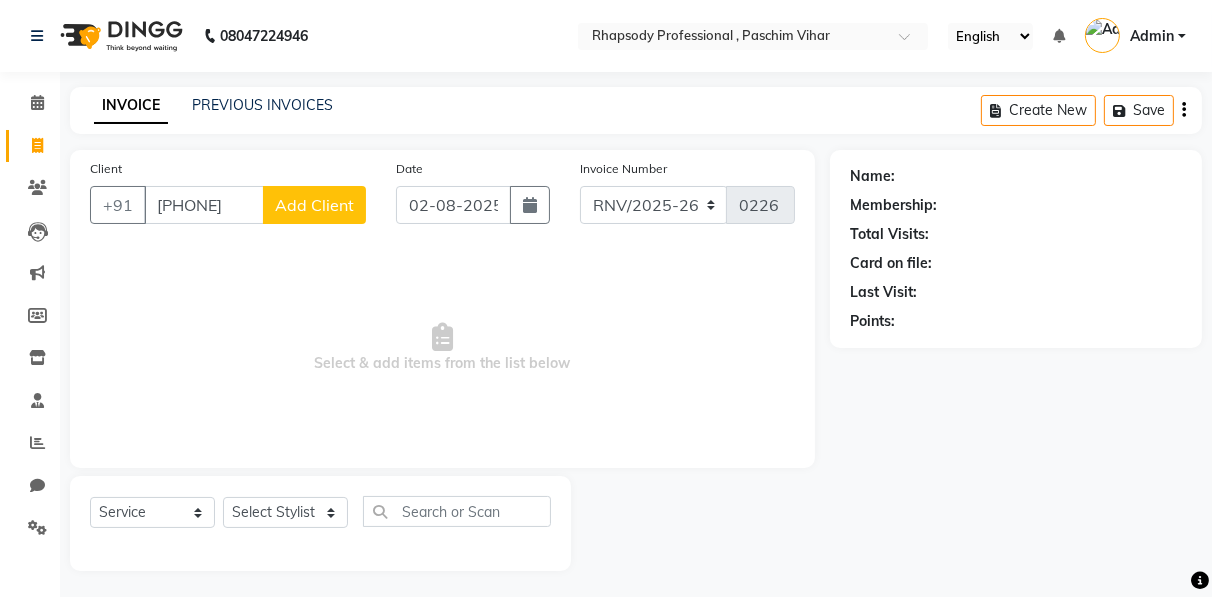 click on "Add Client" 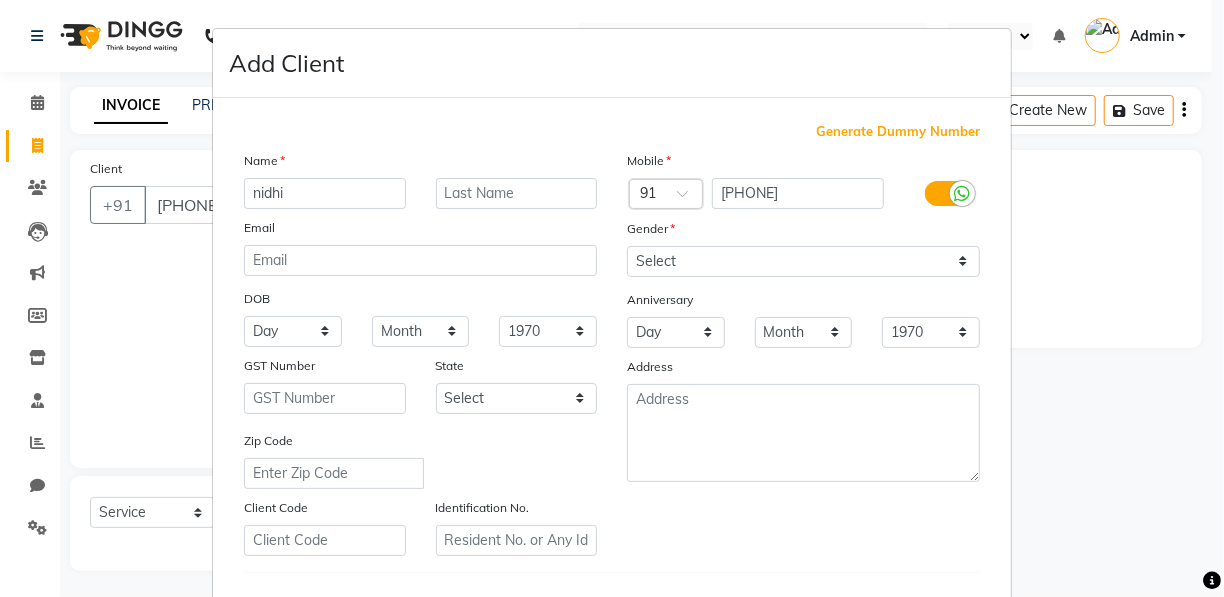 type on "nidhi" 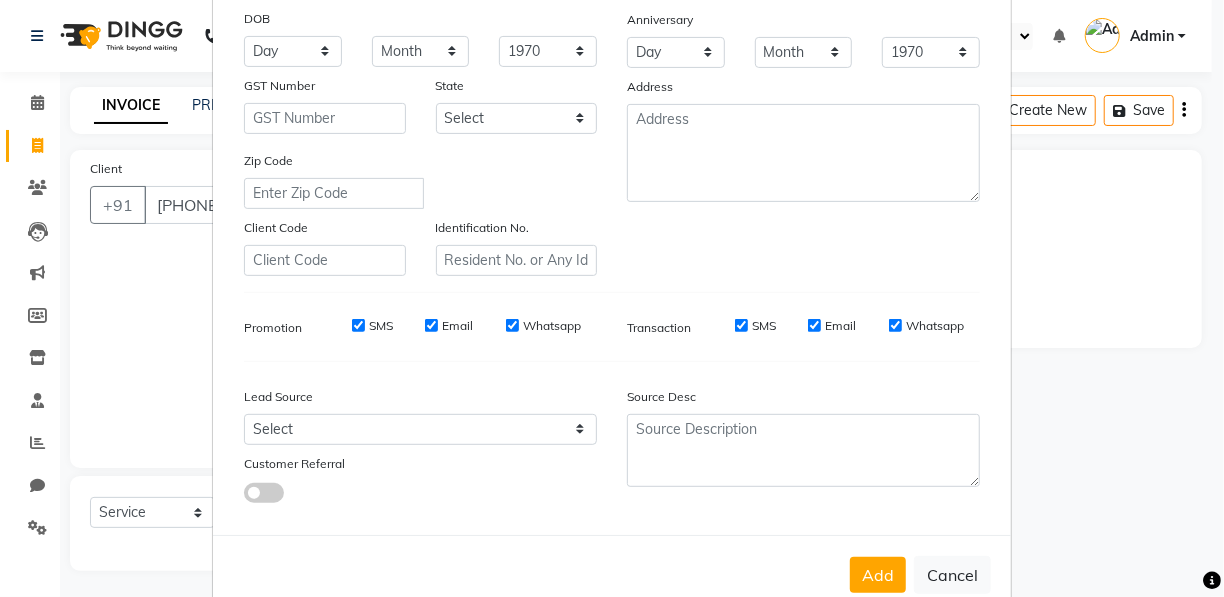 scroll, scrollTop: 321, scrollLeft: 0, axis: vertical 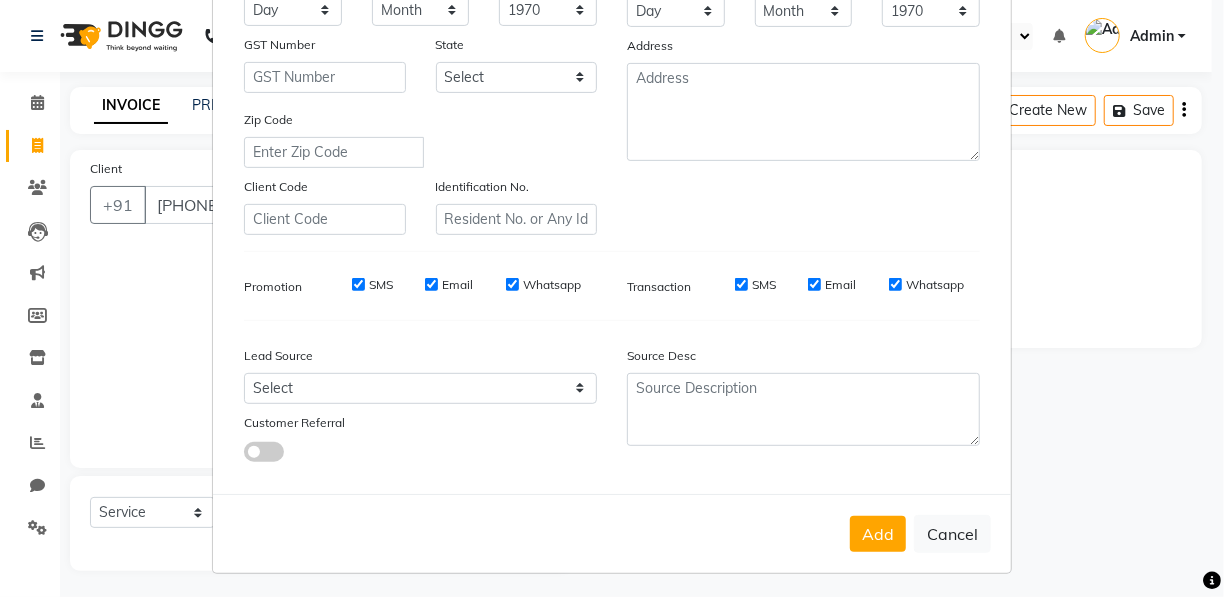 drag, startPoint x: 991, startPoint y: 389, endPoint x: 1008, endPoint y: 604, distance: 215.67105 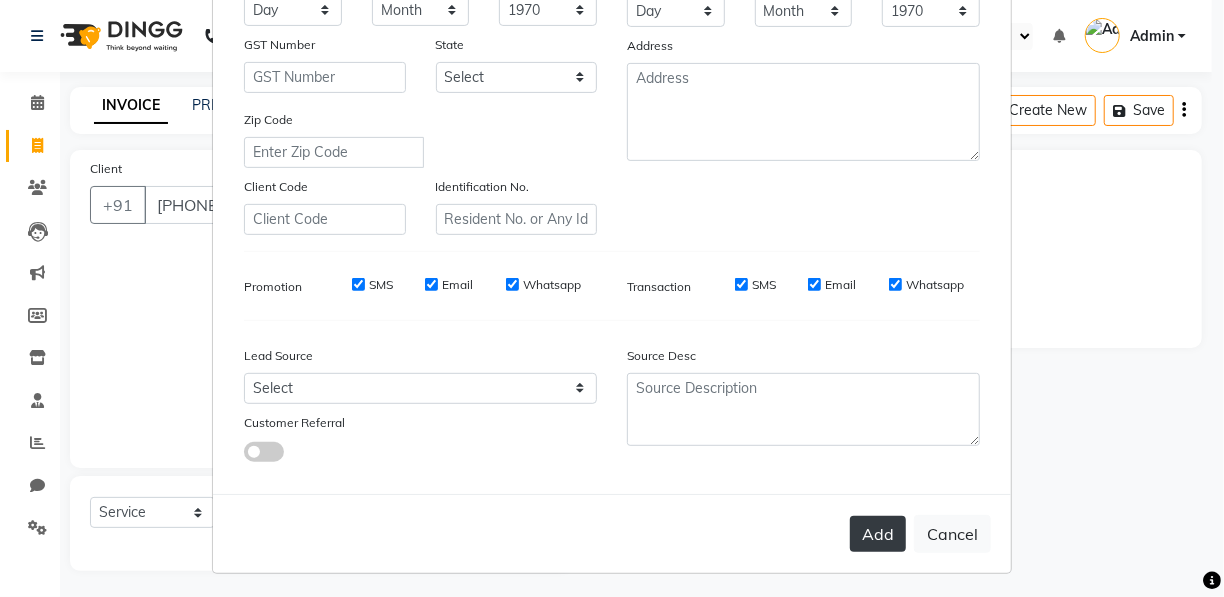 click on "Add" at bounding box center [878, 534] 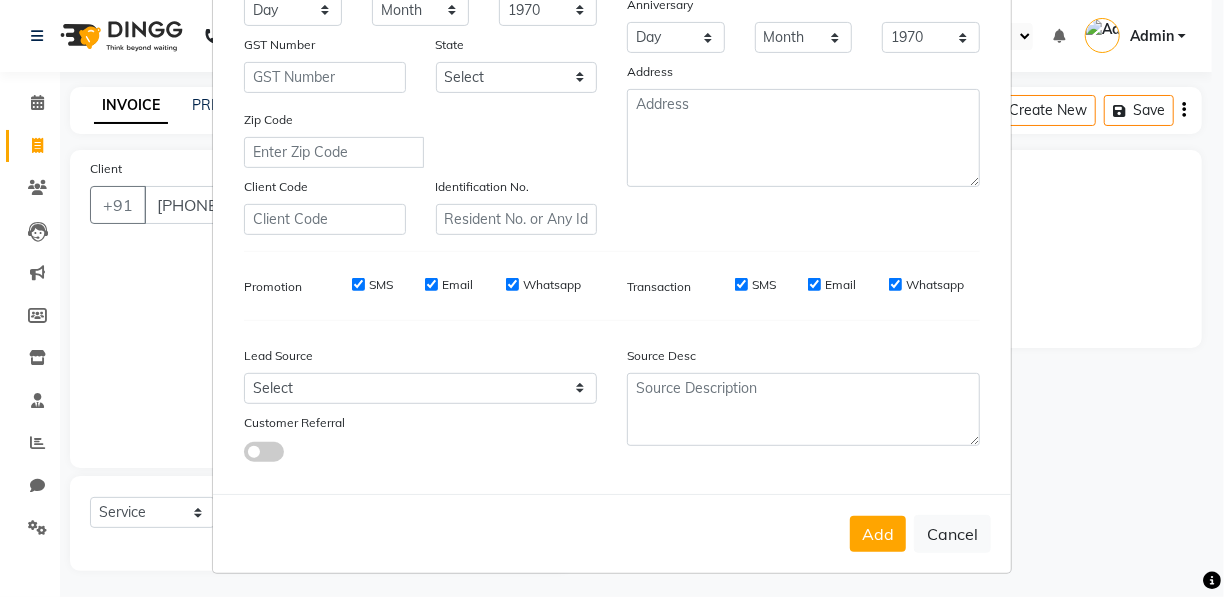 click on "Add Client Generate Dummy Number Name nidhi Email DOB Day 01 02 03 04 05 06 07 08 09 10 11 12 13 14 15 16 17 18 19 20 21 22 23 24 25 26 27 28 29 30 31 Month January February March April May June July August September October November December 1940 1941 1942 1943 1944 1945 1946 1947 1948 1949 1950 1951 1952 1953 1954 1955 1956 1957 1958 1959 1960 1961 1962 1963 1964 1965 1966 1967 1968 1969 1970 1971 1972 1973 1974 1975 1976 1977 1978 1979 1980 1981 1982 1983 1984 1985 1986 1987 1988 1989 1990 1991 1992 1993 1994 1995 1996 1997 1998 1999 2000 2001 2002 2003 2004 2005 2006 2007 2008 2009 2010 2011 2012 2013 2014 2015 2016 2017 2018 2019 2020 2021 2022 2023 2024 GST Number State Select Andaman and Nicobar Islands Andhra Pradesh Arunachal Pradesh Assam Bihar Chandigarh Chhattisgarh Dadra and Nagar Haveli Daman and Diu Delhi Goa Gujarat Haryana Himachal Pradesh Jammu and Kashmir Jharkhand Karnataka Kerala Lakshadweep Madhya Pradesh Maharashtra Manipur Meghalaya Mizoram Nagaland Odisha Pondicherry Punjab Rajasthan" at bounding box center (612, 298) 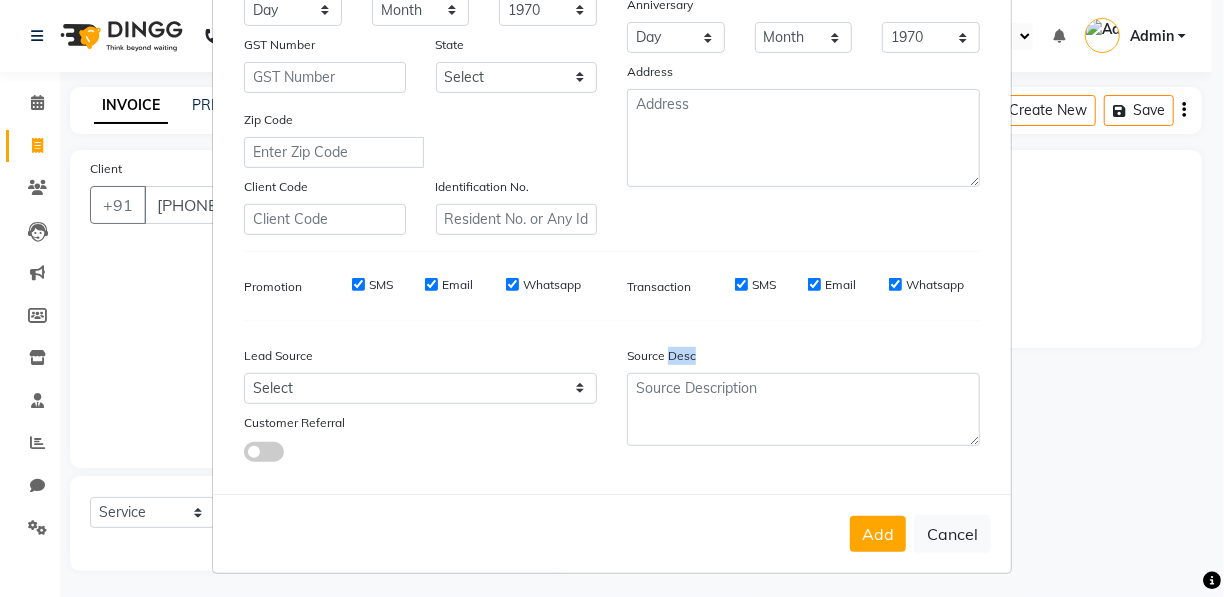 click on "Add Client Generate Dummy Number Name nidhi Email DOB Day 01 02 03 04 05 06 07 08 09 10 11 12 13 14 15 16 17 18 19 20 21 22 23 24 25 26 27 28 29 30 31 Month January February March April May June July August September October November December 1940 1941 1942 1943 1944 1945 1946 1947 1948 1949 1950 1951 1952 1953 1954 1955 1956 1957 1958 1959 1960 1961 1962 1963 1964 1965 1966 1967 1968 1969 1970 1971 1972 1973 1974 1975 1976 1977 1978 1979 1980 1981 1982 1983 1984 1985 1986 1987 1988 1989 1990 1991 1992 1993 1994 1995 1996 1997 1998 1999 2000 2001 2002 2003 2004 2005 2006 2007 2008 2009 2010 2011 2012 2013 2014 2015 2016 2017 2018 2019 2020 2021 2022 2023 2024 GST Number State Select Andaman and Nicobar Islands Andhra Pradesh Arunachal Pradesh Assam Bihar Chandigarh Chhattisgarh Dadra and Nagar Haveli Daman and Diu Delhi Goa Gujarat Haryana Himachal Pradesh Jammu and Kashmir Jharkhand Karnataka Kerala Lakshadweep Madhya Pradesh Maharashtra Manipur Meghalaya Mizoram Nagaland Odisha Pondicherry Punjab Rajasthan" at bounding box center (612, 298) 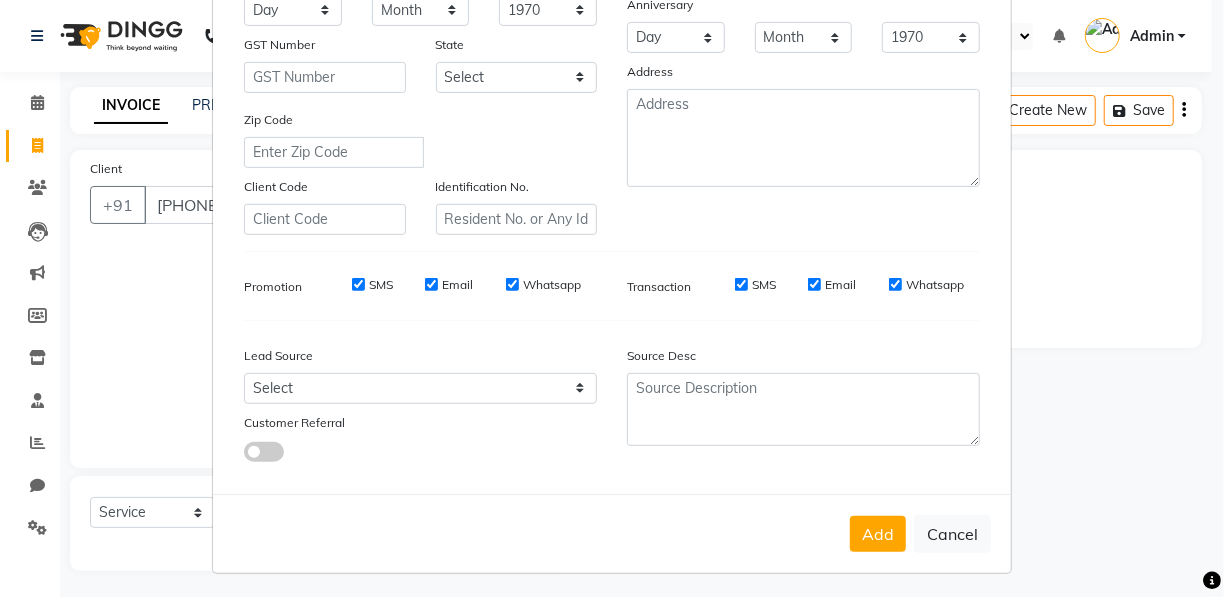 click on "Add Client Generate Dummy Number Name nidhi Email DOB Day 01 02 03 04 05 06 07 08 09 10 11 12 13 14 15 16 17 18 19 20 21 22 23 24 25 26 27 28 29 30 31 Month January February March April May June July August September October November December 1940 1941 1942 1943 1944 1945 1946 1947 1948 1949 1950 1951 1952 1953 1954 1955 1956 1957 1958 1959 1960 1961 1962 1963 1964 1965 1966 1967 1968 1969 1970 1971 1972 1973 1974 1975 1976 1977 1978 1979 1980 1981 1982 1983 1984 1985 1986 1987 1988 1989 1990 1991 1992 1993 1994 1995 1996 1997 1998 1999 2000 2001 2002 2003 2004 2005 2006 2007 2008 2009 2010 2011 2012 2013 2014 2015 2016 2017 2018 2019 2020 2021 2022 2023 2024 GST Number State Select Andaman and Nicobar Islands Andhra Pradesh Arunachal Pradesh Assam Bihar Chandigarh Chhattisgarh Dadra and Nagar Haveli Daman and Diu Delhi Goa Gujarat Haryana Himachal Pradesh Jammu and Kashmir Jharkhand Karnataka Kerala Lakshadweep Madhya Pradesh Maharashtra Manipur Meghalaya Mizoram Nagaland Odisha Pondicherry Punjab Rajasthan" at bounding box center [612, 298] 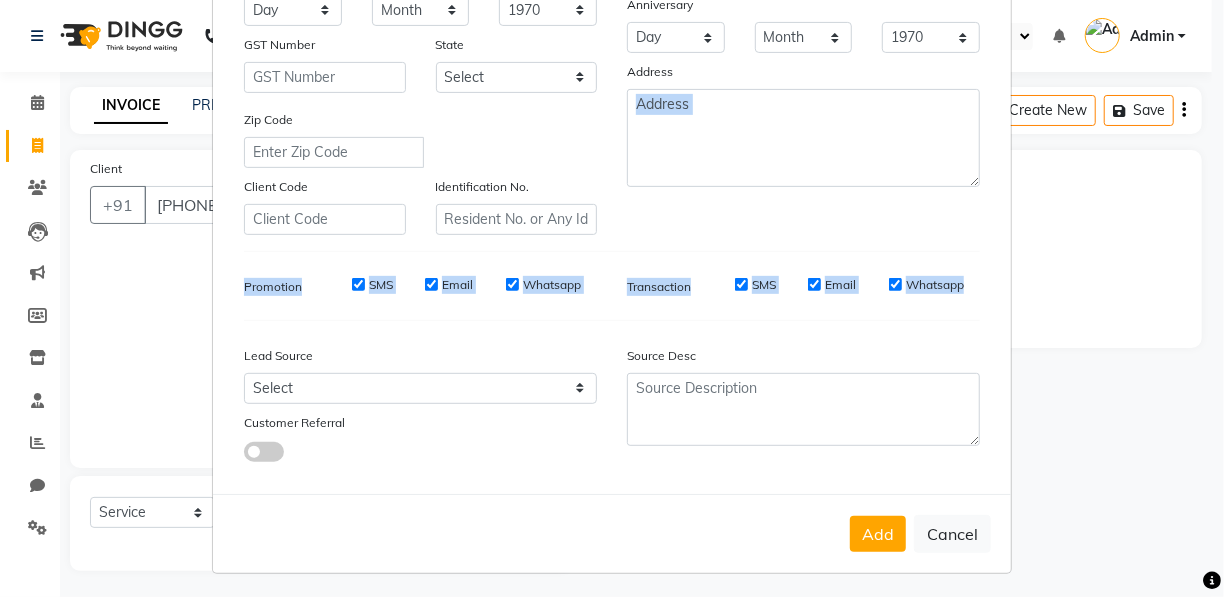 drag, startPoint x: 982, startPoint y: 204, endPoint x: 974, endPoint y: 290, distance: 86.37129 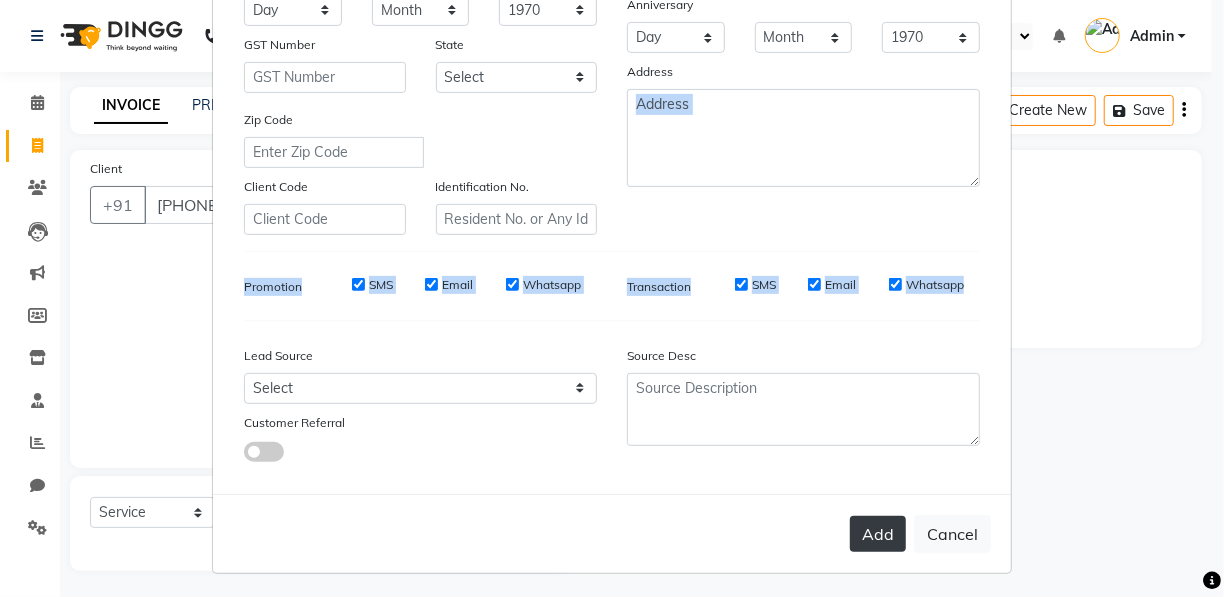 click on "Add" at bounding box center [878, 534] 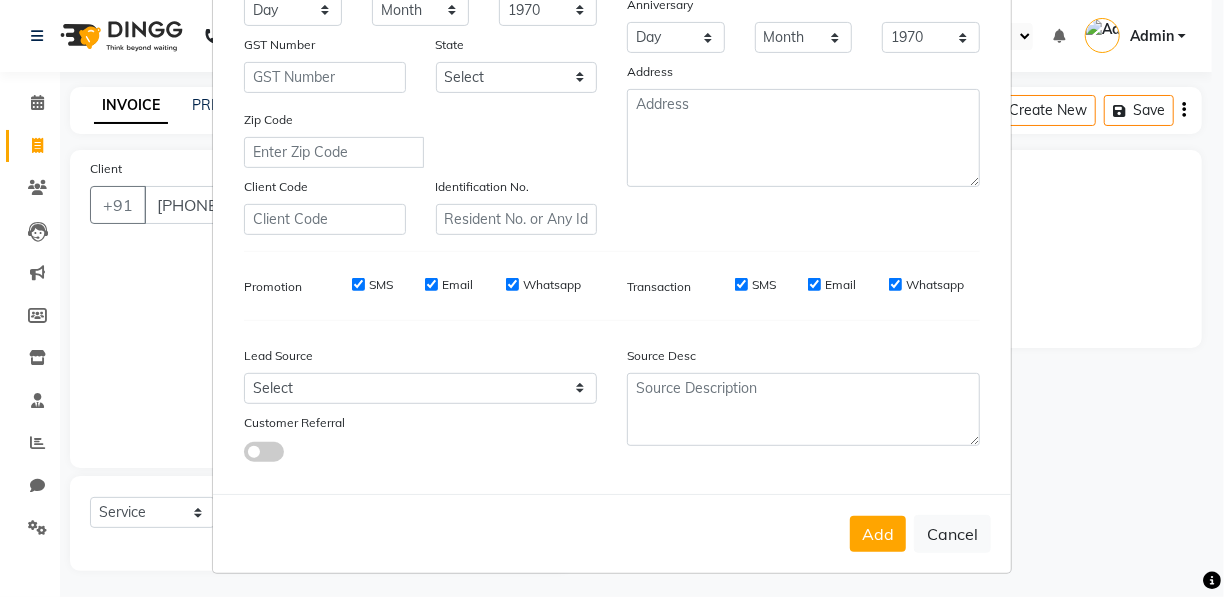 click on "Add Client Generate Dummy Number Name nidhi Email DOB Day 01 02 03 04 05 06 07 08 09 10 11 12 13 14 15 16 17 18 19 20 21 22 23 24 25 26 27 28 29 30 31 Month January February March April May June July August September October November December 1940 1941 1942 1943 1944 1945 1946 1947 1948 1949 1950 1951 1952 1953 1954 1955 1956 1957 1958 1959 1960 1961 1962 1963 1964 1965 1966 1967 1968 1969 1970 1971 1972 1973 1974 1975 1976 1977 1978 1979 1980 1981 1982 1983 1984 1985 1986 1987 1988 1989 1990 1991 1992 1993 1994 1995 1996 1997 1998 1999 2000 2001 2002 2003 2004 2005 2006 2007 2008 2009 2010 2011 2012 2013 2014 2015 2016 2017 2018 2019 2020 2021 2022 2023 2024 GST Number State Select Andaman and Nicobar Islands Andhra Pradesh Arunachal Pradesh Assam Bihar Chandigarh Chhattisgarh Dadra and Nagar Haveli Daman and Diu Delhi Goa Gujarat Haryana Himachal Pradesh Jammu and Kashmir Jharkhand Karnataka Kerala Lakshadweep Madhya Pradesh Maharashtra Manipur Meghalaya Mizoram Nagaland Odisha Pondicherry Punjab Rajasthan" at bounding box center (612, 298) 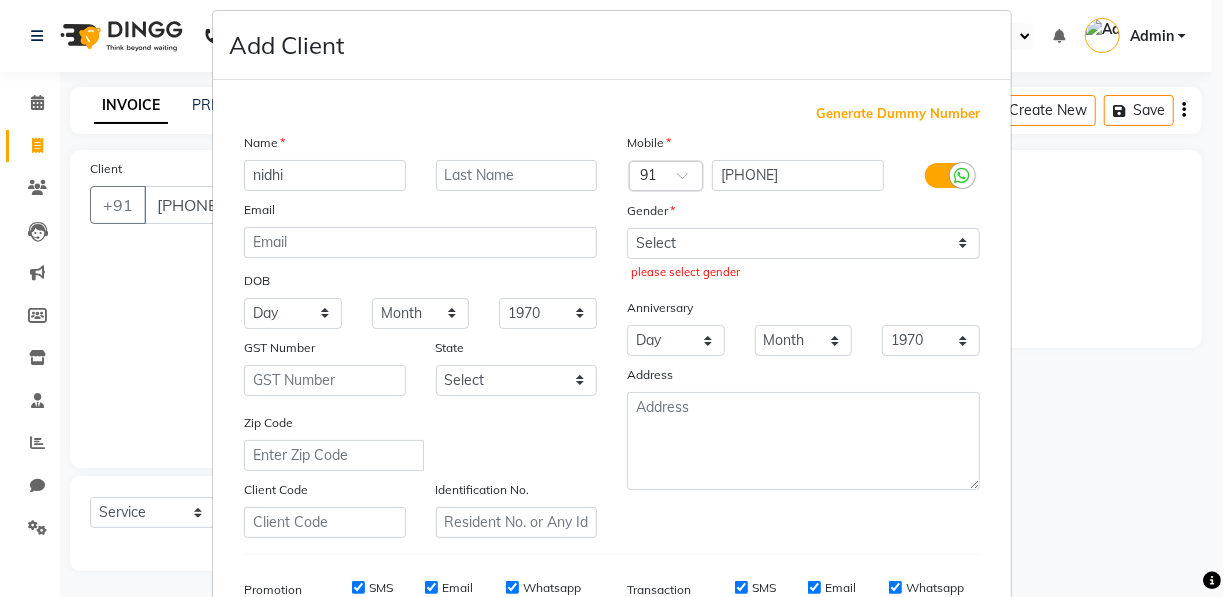 scroll, scrollTop: 0, scrollLeft: 0, axis: both 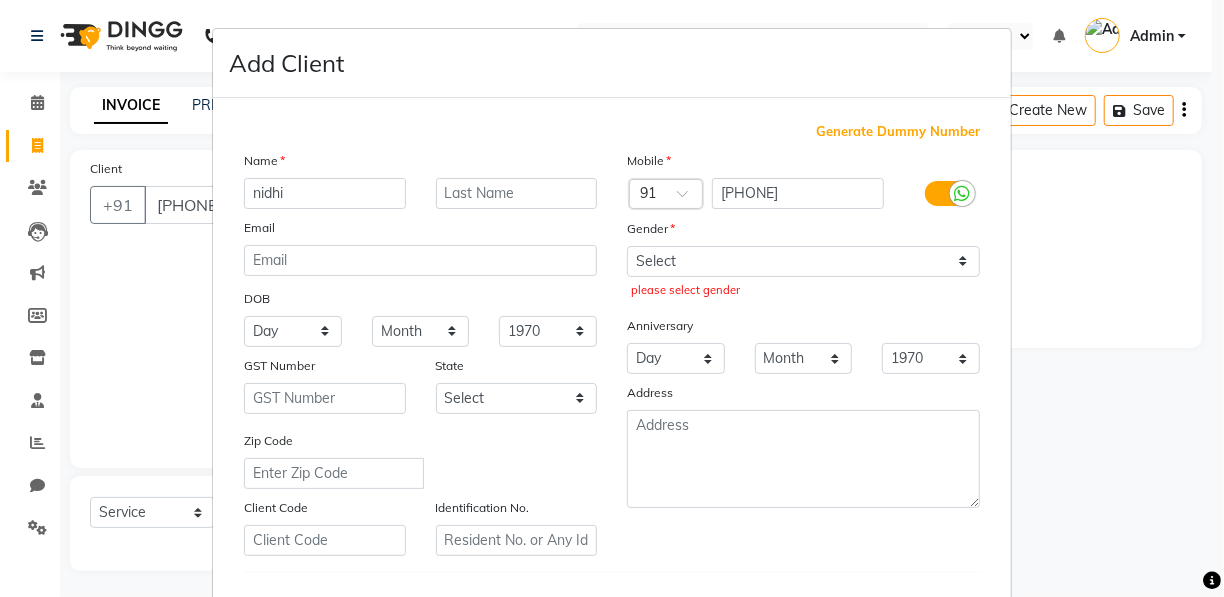 click on "Add Client Generate Dummy Number Name nidhi Email DOB Day 01 02 03 04 05 06 07 08 09 10 11 12 13 14 15 16 17 18 19 20 21 22 23 24 25 26 27 28 29 30 31 Month January February March April May June July August September October November December 1940 1941 1942 1943 1944 1945 1946 1947 1948 1949 1950 1951 1952 1953 1954 1955 1956 1957 1958 1959 1960 1961 1962 1963 1964 1965 1966 1967 1968 1969 1970 1971 1972 1973 1974 1975 1976 1977 1978 1979 1980 1981 1982 1983 1984 1985 1986 1987 1988 1989 1990 1991 1992 1993 1994 1995 1996 1997 1998 1999 2000 2001 2002 2003 2004 2005 2006 2007 2008 2009 2010 2011 2012 2013 2014 2015 2016 2017 2018 2019 2020 2021 2022 2023 2024 GST Number State Select Andaman and Nicobar Islands Andhra Pradesh Arunachal Pradesh Assam Bihar Chandigarh Chhattisgarh Dadra and Nagar Haveli Daman and Diu Delhi Goa Gujarat Haryana Himachal Pradesh Jammu and Kashmir Jharkhand Karnataka Kerala Lakshadweep Madhya Pradesh Maharashtra Manipur Meghalaya Mizoram Nagaland Odisha Pondicherry Punjab Rajasthan" at bounding box center [612, 298] 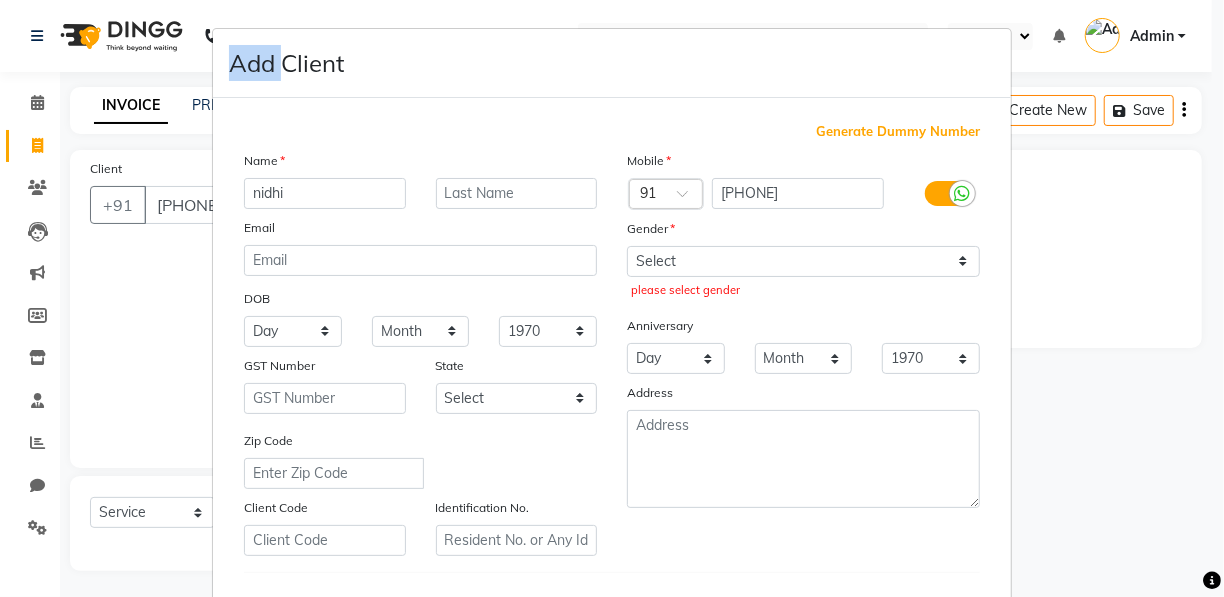 click on "Add Client Generate Dummy Number Name nidhi Email DOB Day 01 02 03 04 05 06 07 08 09 10 11 12 13 14 15 16 17 18 19 20 21 22 23 24 25 26 27 28 29 30 31 Month January February March April May June July August September October November December 1940 1941 1942 1943 1944 1945 1946 1947 1948 1949 1950 1951 1952 1953 1954 1955 1956 1957 1958 1959 1960 1961 1962 1963 1964 1965 1966 1967 1968 1969 1970 1971 1972 1973 1974 1975 1976 1977 1978 1979 1980 1981 1982 1983 1984 1985 1986 1987 1988 1989 1990 1991 1992 1993 1994 1995 1996 1997 1998 1999 2000 2001 2002 2003 2004 2005 2006 2007 2008 2009 2010 2011 2012 2013 2014 2015 2016 2017 2018 2019 2020 2021 2022 2023 2024 GST Number State Select Andaman and Nicobar Islands Andhra Pradesh Arunachal Pradesh Assam Bihar Chandigarh Chhattisgarh Dadra and Nagar Haveli Daman and Diu Delhi Goa Gujarat Haryana Himachal Pradesh Jammu and Kashmir Jharkhand Karnataka Kerala Lakshadweep Madhya Pradesh Maharashtra Manipur Meghalaya Mizoram Nagaland Odisha Pondicherry Punjab Rajasthan" at bounding box center (612, 298) 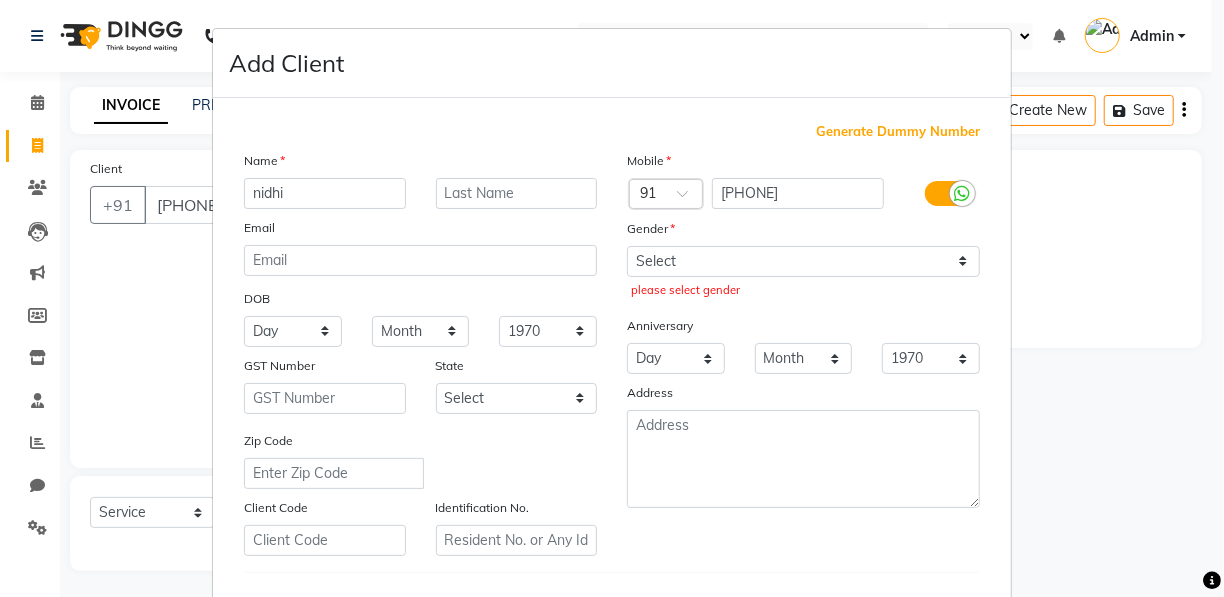 click on "Add Client Generate Dummy Number Name nidhi Email DOB Day 01 02 03 04 05 06 07 08 09 10 11 12 13 14 15 16 17 18 19 20 21 22 23 24 25 26 27 28 29 30 31 Month January February March April May June July August September October November December 1940 1941 1942 1943 1944 1945 1946 1947 1948 1949 1950 1951 1952 1953 1954 1955 1956 1957 1958 1959 1960 1961 1962 1963 1964 1965 1966 1967 1968 1969 1970 1971 1972 1973 1974 1975 1976 1977 1978 1979 1980 1981 1982 1983 1984 1985 1986 1987 1988 1989 1990 1991 1992 1993 1994 1995 1996 1997 1998 1999 2000 2001 2002 2003 2004 2005 2006 2007 2008 2009 2010 2011 2012 2013 2014 2015 2016 2017 2018 2019 2020 2021 2022 2023 2024 GST Number State Select Andaman and Nicobar Islands Andhra Pradesh Arunachal Pradesh Assam Bihar Chandigarh Chhattisgarh Dadra and Nagar Haveli Daman and Diu Delhi Goa Gujarat Haryana Himachal Pradesh Jammu and Kashmir Jharkhand Karnataka Kerala Lakshadweep Madhya Pradesh Maharashtra Manipur Meghalaya Mizoram Nagaland Odisha Pondicherry Punjab Rajasthan" at bounding box center (612, 298) 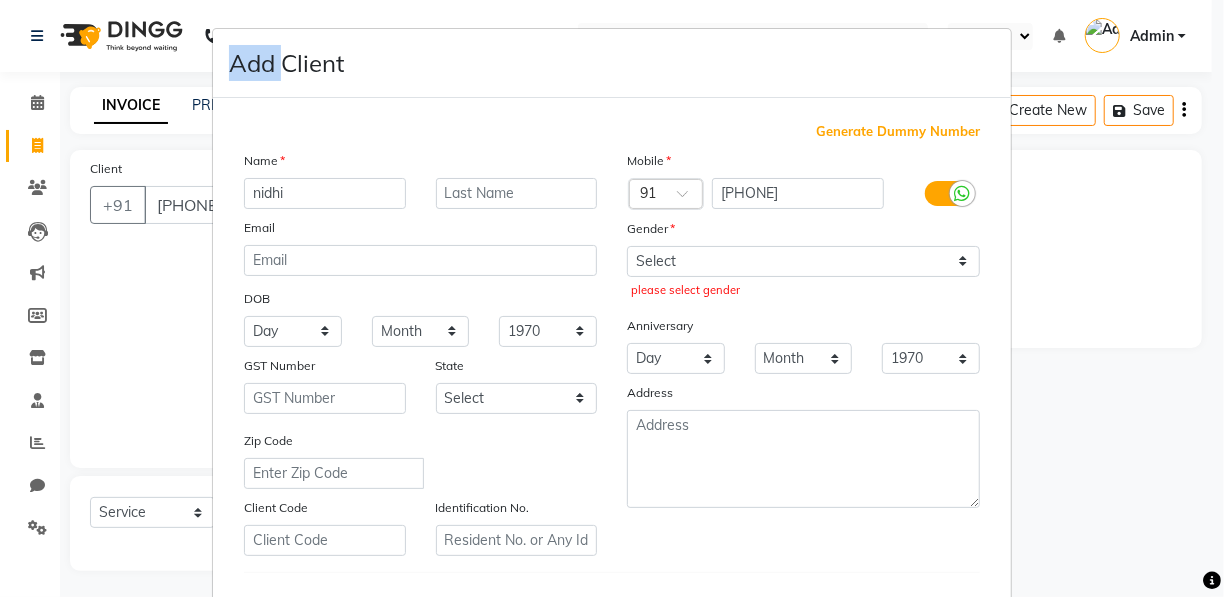 click on "Add Client Generate Dummy Number Name nidhi Email DOB Day 01 02 03 04 05 06 07 08 09 10 11 12 13 14 15 16 17 18 19 20 21 22 23 24 25 26 27 28 29 30 31 Month January February March April May June July August September October November December 1940 1941 1942 1943 1944 1945 1946 1947 1948 1949 1950 1951 1952 1953 1954 1955 1956 1957 1958 1959 1960 1961 1962 1963 1964 1965 1966 1967 1968 1969 1970 1971 1972 1973 1974 1975 1976 1977 1978 1979 1980 1981 1982 1983 1984 1985 1986 1987 1988 1989 1990 1991 1992 1993 1994 1995 1996 1997 1998 1999 2000 2001 2002 2003 2004 2005 2006 2007 2008 2009 2010 2011 2012 2013 2014 2015 2016 2017 2018 2019 2020 2021 2022 2023 2024 GST Number State Select Andaman and Nicobar Islands Andhra Pradesh Arunachal Pradesh Assam Bihar Chandigarh Chhattisgarh Dadra and Nagar Haveli Daman and Diu Delhi Goa Gujarat Haryana Himachal Pradesh Jammu and Kashmir Jharkhand Karnataka Kerala Lakshadweep Madhya Pradesh Maharashtra Manipur Meghalaya Mizoram Nagaland Odisha Pondicherry Punjab Rajasthan" at bounding box center (612, 298) 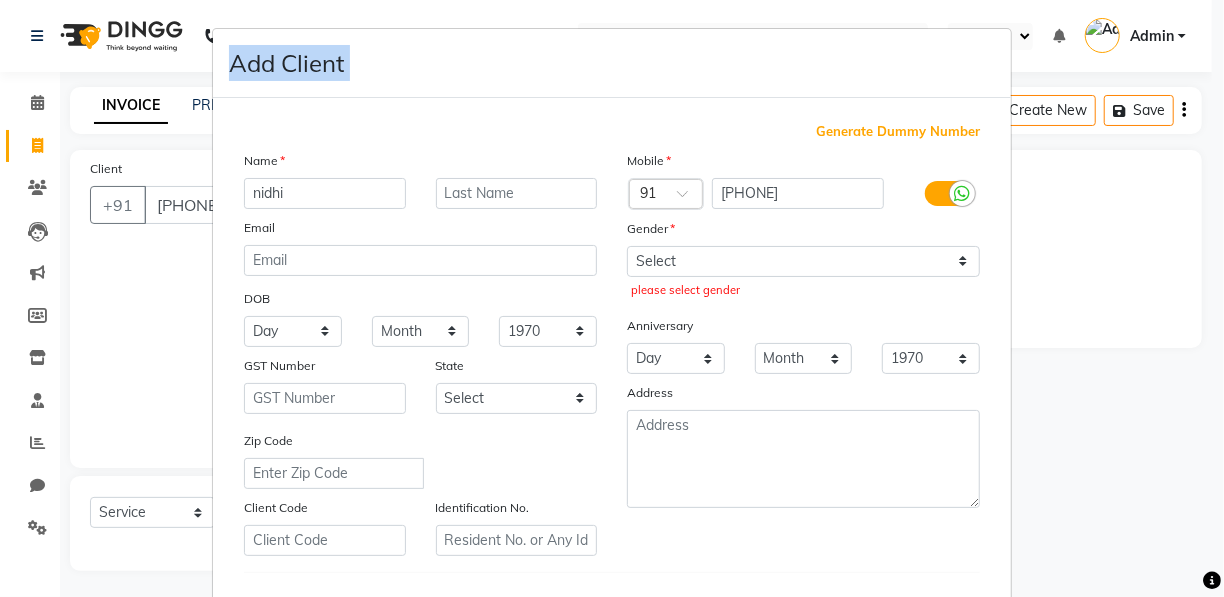 click on "Add Client Generate Dummy Number Name nidhi Email DOB Day 01 02 03 04 05 06 07 08 09 10 11 12 13 14 15 16 17 18 19 20 21 22 23 24 25 26 27 28 29 30 31 Month January February March April May June July August September October November December 1940 1941 1942 1943 1944 1945 1946 1947 1948 1949 1950 1951 1952 1953 1954 1955 1956 1957 1958 1959 1960 1961 1962 1963 1964 1965 1966 1967 1968 1969 1970 1971 1972 1973 1974 1975 1976 1977 1978 1979 1980 1981 1982 1983 1984 1985 1986 1987 1988 1989 1990 1991 1992 1993 1994 1995 1996 1997 1998 1999 2000 2001 2002 2003 2004 2005 2006 2007 2008 2009 2010 2011 2012 2013 2014 2015 2016 2017 2018 2019 2020 2021 2022 2023 2024 GST Number State Select Andaman and Nicobar Islands Andhra Pradesh Arunachal Pradesh Assam Bihar Chandigarh Chhattisgarh Dadra and Nagar Haveli Daman and Diu Delhi Goa Gujarat Haryana Himachal Pradesh Jammu and Kashmir Jharkhand Karnataka Kerala Lakshadweep Madhya Pradesh Maharashtra Manipur Meghalaya Mizoram Nagaland Odisha Pondicherry Punjab Rajasthan" at bounding box center [612, 298] 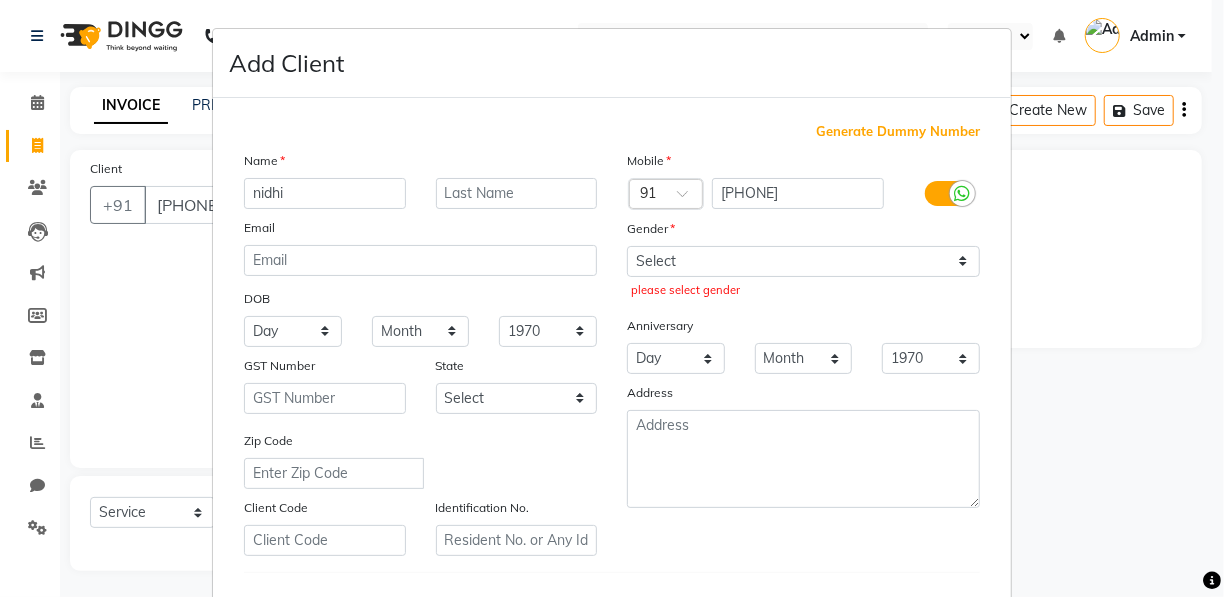 click on "Add Client Generate Dummy Number Name nidhi Email DOB Day 01 02 03 04 05 06 07 08 09 10 11 12 13 14 15 16 17 18 19 20 21 22 23 24 25 26 27 28 29 30 31 Month January February March April May June July August September October November December 1940 1941 1942 1943 1944 1945 1946 1947 1948 1949 1950 1951 1952 1953 1954 1955 1956 1957 1958 1959 1960 1961 1962 1963 1964 1965 1966 1967 1968 1969 1970 1971 1972 1973 1974 1975 1976 1977 1978 1979 1980 1981 1982 1983 1984 1985 1986 1987 1988 1989 1990 1991 1992 1993 1994 1995 1996 1997 1998 1999 2000 2001 2002 2003 2004 2005 2006 2007 2008 2009 2010 2011 2012 2013 2014 2015 2016 2017 2018 2019 2020 2021 2022 2023 2024 GST Number State Select Andaman and Nicobar Islands Andhra Pradesh Arunachal Pradesh Assam Bihar Chandigarh Chhattisgarh Dadra and Nagar Haveli Daman and Diu Delhi Goa Gujarat Haryana Himachal Pradesh Jammu and Kashmir Jharkhand Karnataka Kerala Lakshadweep Madhya Pradesh Maharashtra Manipur Meghalaya Mizoram Nagaland Odisha Pondicherry Punjab Rajasthan" at bounding box center (612, 298) 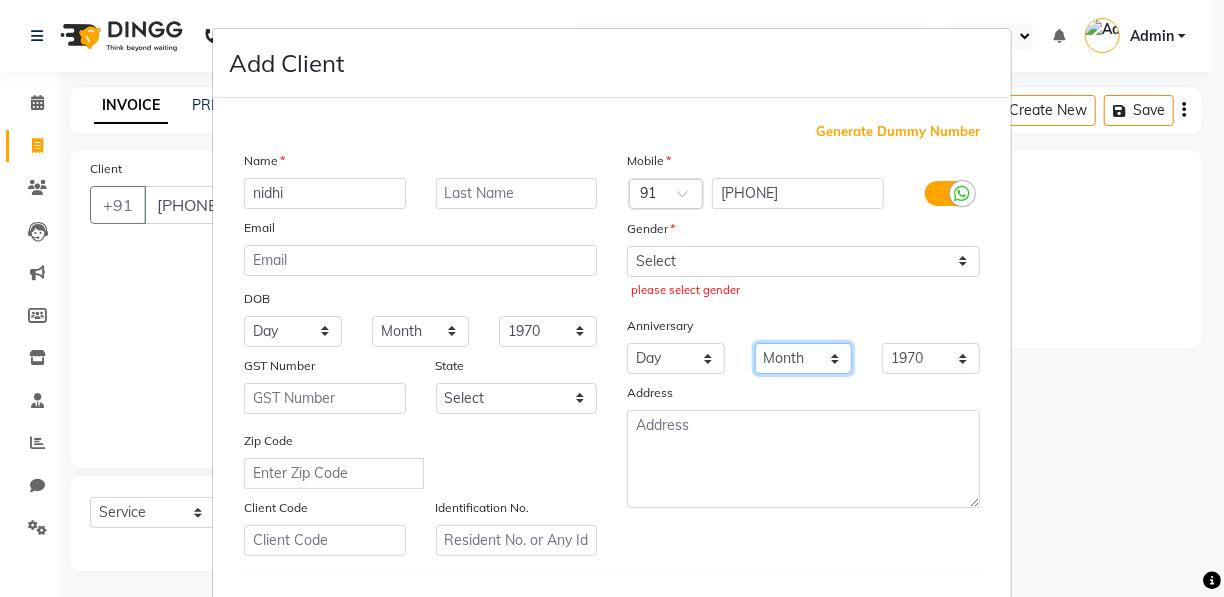 drag, startPoint x: 792, startPoint y: 345, endPoint x: 1016, endPoint y: 284, distance: 232.15727 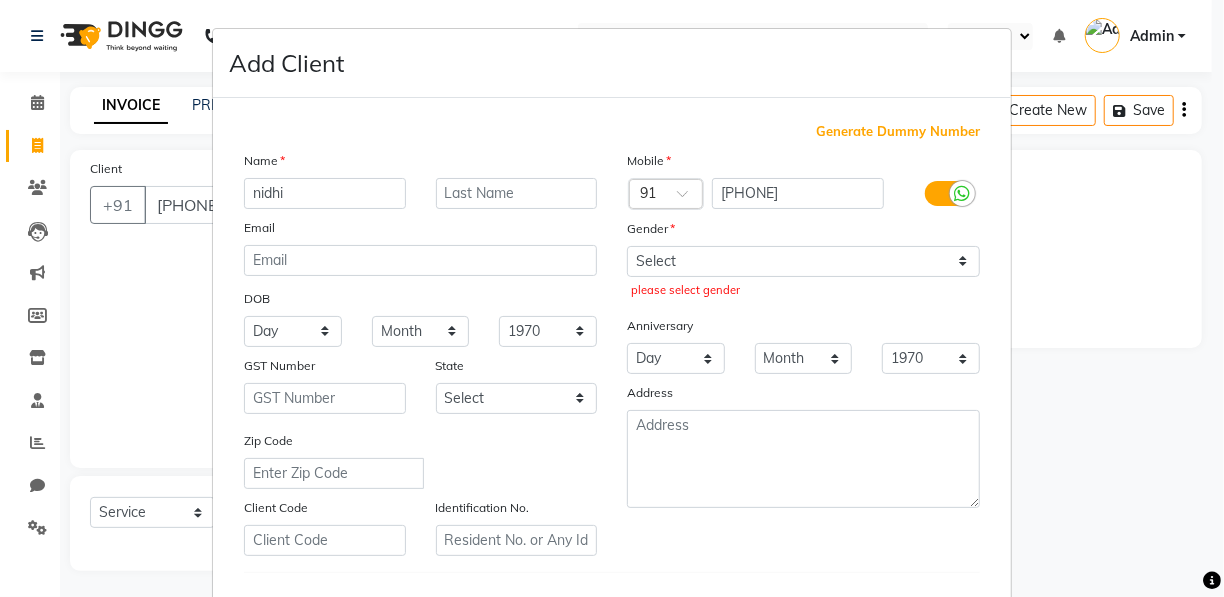 click on "Add Client Generate Dummy Number Name nidhi Email DOB Day 01 02 03 04 05 06 07 08 09 10 11 12 13 14 15 16 17 18 19 20 21 22 23 24 25 26 27 28 29 30 31 Month January February March April May June July August September October November December 1940 1941 1942 1943 1944 1945 1946 1947 1948 1949 1950 1951 1952 1953 1954 1955 1956 1957 1958 1959 1960 1961 1962 1963 1964 1965 1966 1967 1968 1969 1970 1971 1972 1973 1974 1975 1976 1977 1978 1979 1980 1981 1982 1983 1984 1985 1986 1987 1988 1989 1990 1991 1992 1993 1994 1995 1996 1997 1998 1999 2000 2001 2002 2003 2004 2005 2006 2007 2008 2009 2010 2011 2012 2013 2014 2015 2016 2017 2018 2019 2020 2021 2022 2023 2024 GST Number State Select Andaman and Nicobar Islands Andhra Pradesh Arunachal Pradesh Assam Bihar Chandigarh Chhattisgarh Dadra and Nagar Haveli Daman and Diu Delhi Goa Gujarat Haryana Himachal Pradesh Jammu and Kashmir Jharkhand Karnataka Kerala Lakshadweep Madhya Pradesh Maharashtra Manipur Meghalaya Mizoram Nagaland Odisha Pondicherry Punjab Rajasthan" at bounding box center [612, 298] 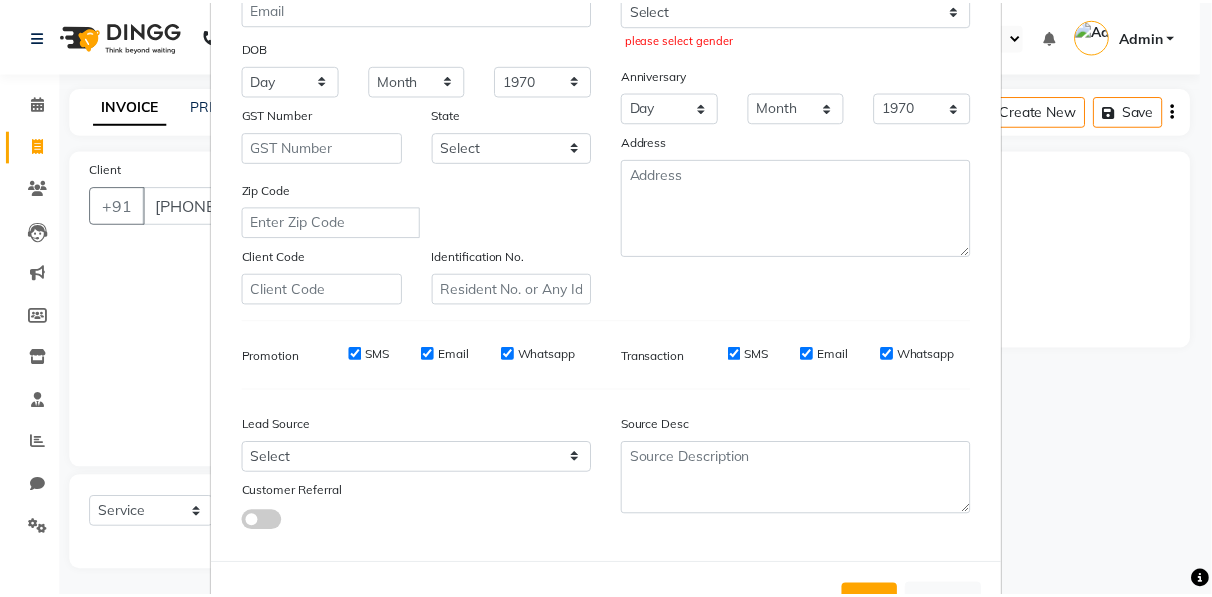scroll, scrollTop: 321, scrollLeft: 0, axis: vertical 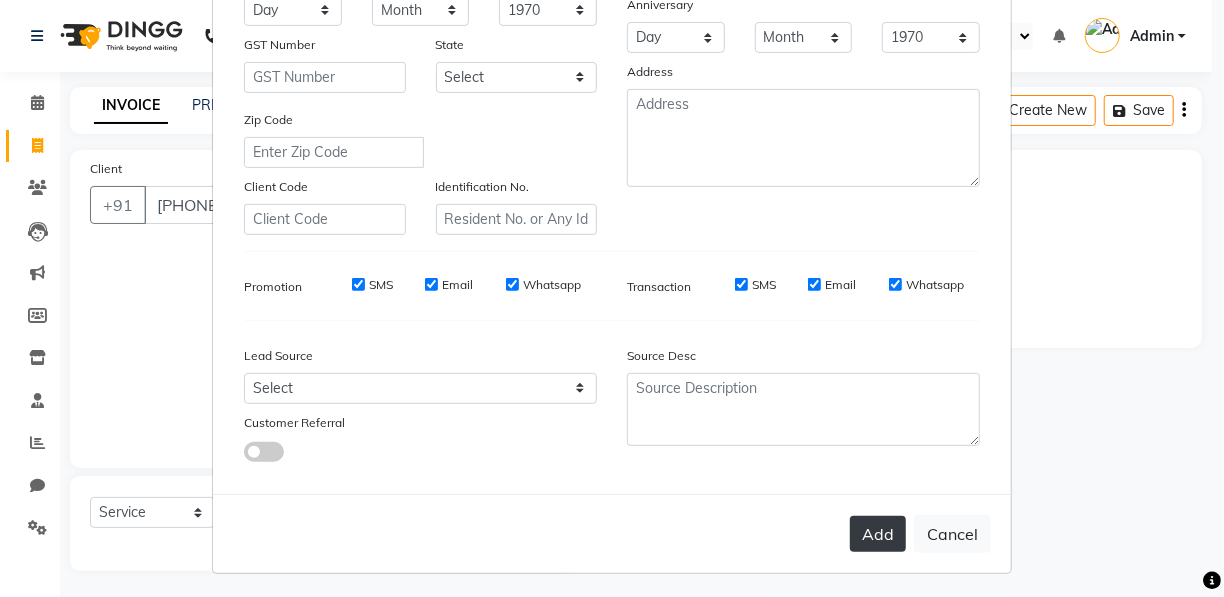 click on "Add" at bounding box center [878, 534] 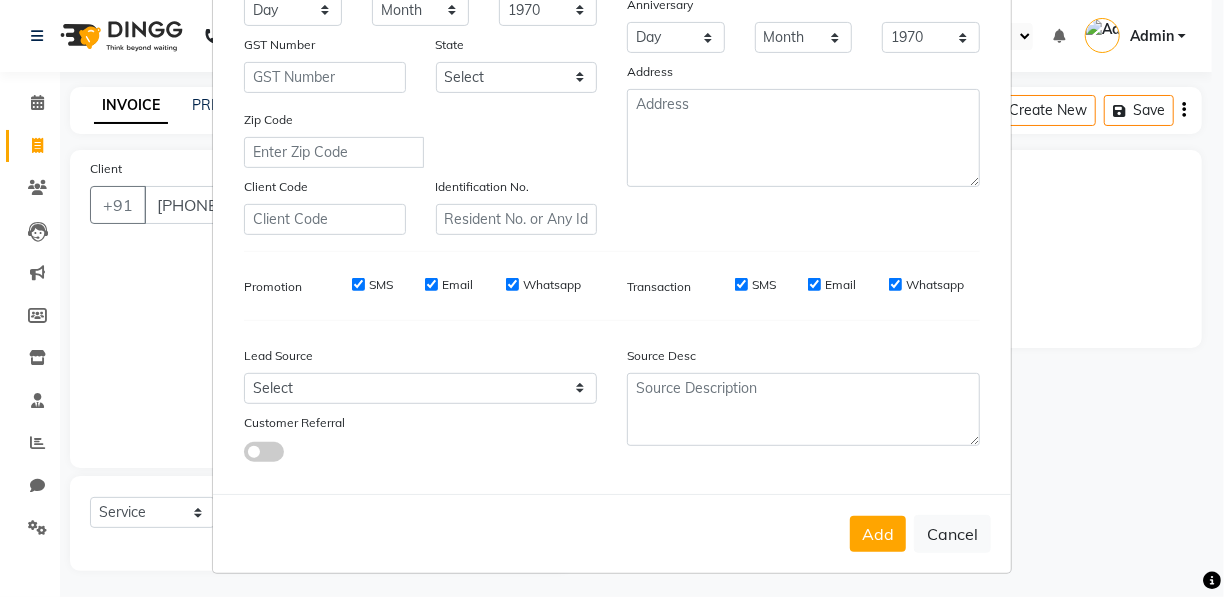 click on "Add Client Generate Dummy Number Name nidhi Email DOB Day 01 02 03 04 05 06 07 08 09 10 11 12 13 14 15 16 17 18 19 20 21 22 23 24 25 26 27 28 29 30 31 Month January February March April May June July August September October November December 1940 1941 1942 1943 1944 1945 1946 1947 1948 1949 1950 1951 1952 1953 1954 1955 1956 1957 1958 1959 1960 1961 1962 1963 1964 1965 1966 1967 1968 1969 1970 1971 1972 1973 1974 1975 1976 1977 1978 1979 1980 1981 1982 1983 1984 1985 1986 1987 1988 1989 1990 1991 1992 1993 1994 1995 1996 1997 1998 1999 2000 2001 2002 2003 2004 2005 2006 2007 2008 2009 2010 2011 2012 2013 2014 2015 2016 2017 2018 2019 2020 2021 2022 2023 2024 GST Number State Select Andaman and Nicobar Islands Andhra Pradesh Arunachal Pradesh Assam Bihar Chandigarh Chhattisgarh Dadra and Nagar Haveli Daman and Diu Delhi Goa Gujarat Haryana Himachal Pradesh Jammu and Kashmir Jharkhand Karnataka Kerala Lakshadweep Madhya Pradesh Maharashtra Manipur Meghalaya Mizoram Nagaland Odisha Pondicherry Punjab Rajasthan" at bounding box center (612, 298) 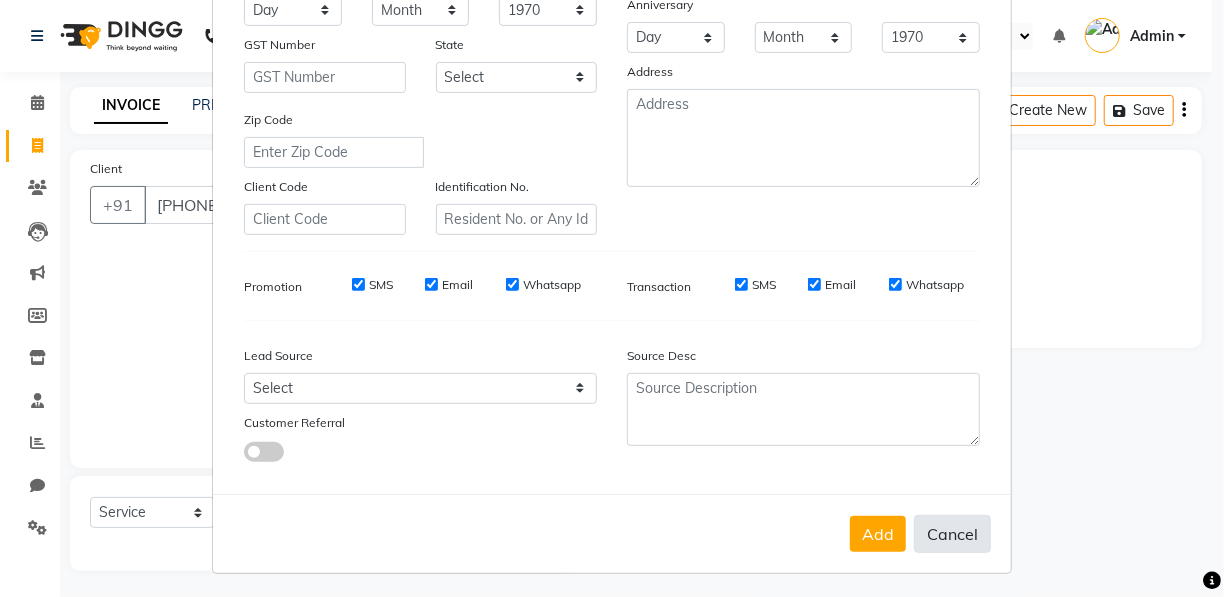 click on "Cancel" at bounding box center [952, 534] 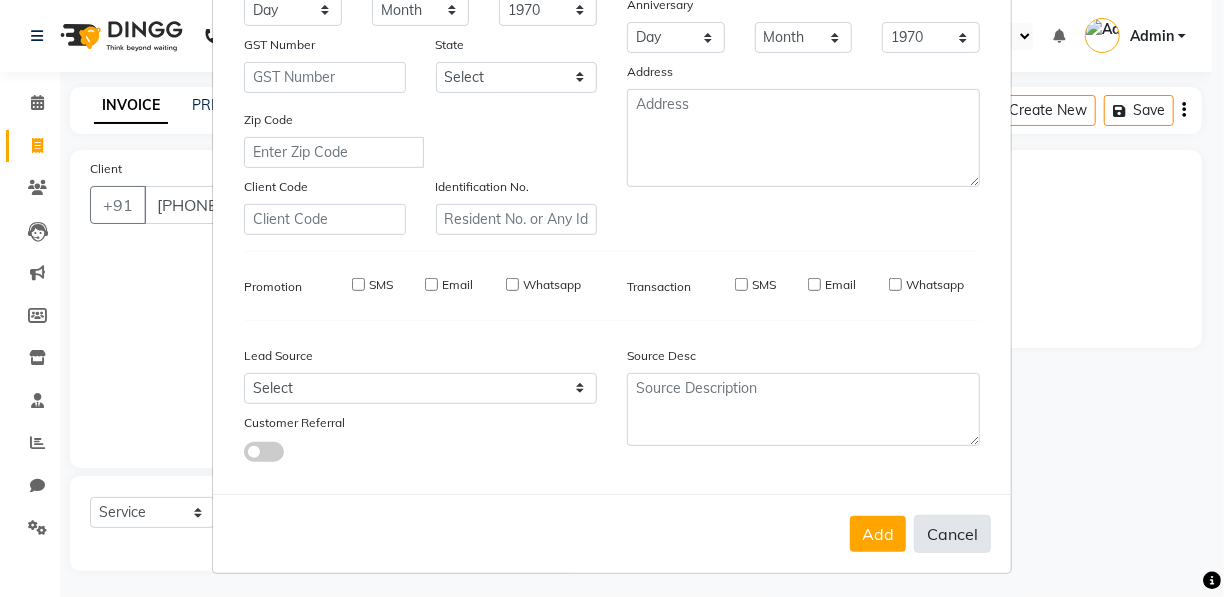 type 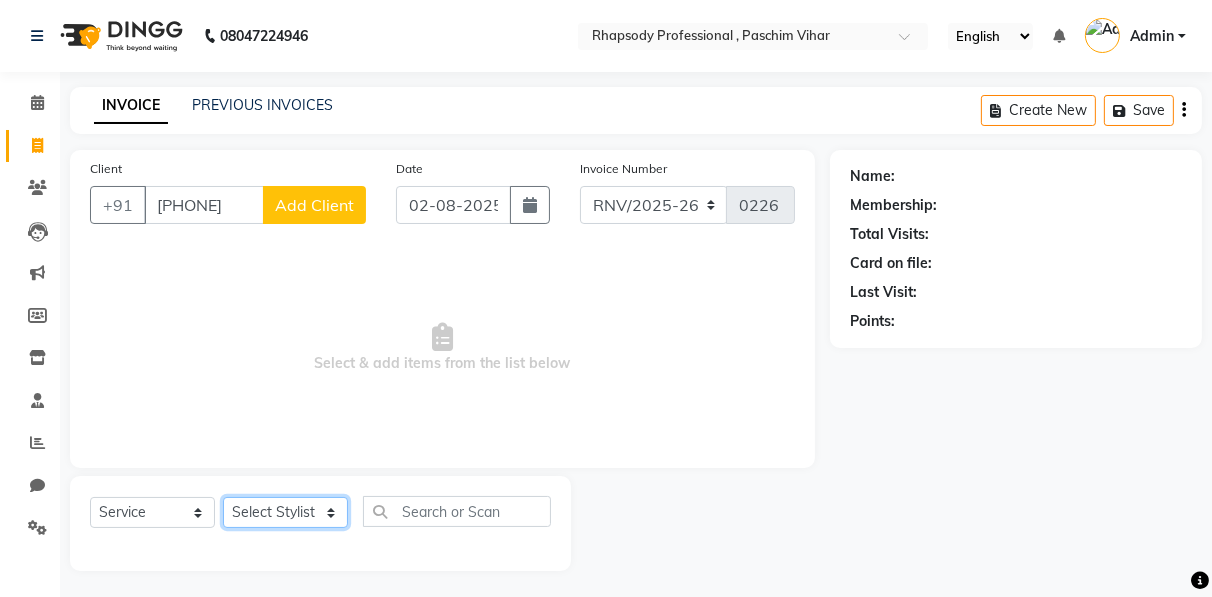 click on "Select Stylist Ahmad Anajli Laxmi Manager Neetu Reetu Ruma Santosh Soniya Tannu Tilak Vinod Zeeshan" 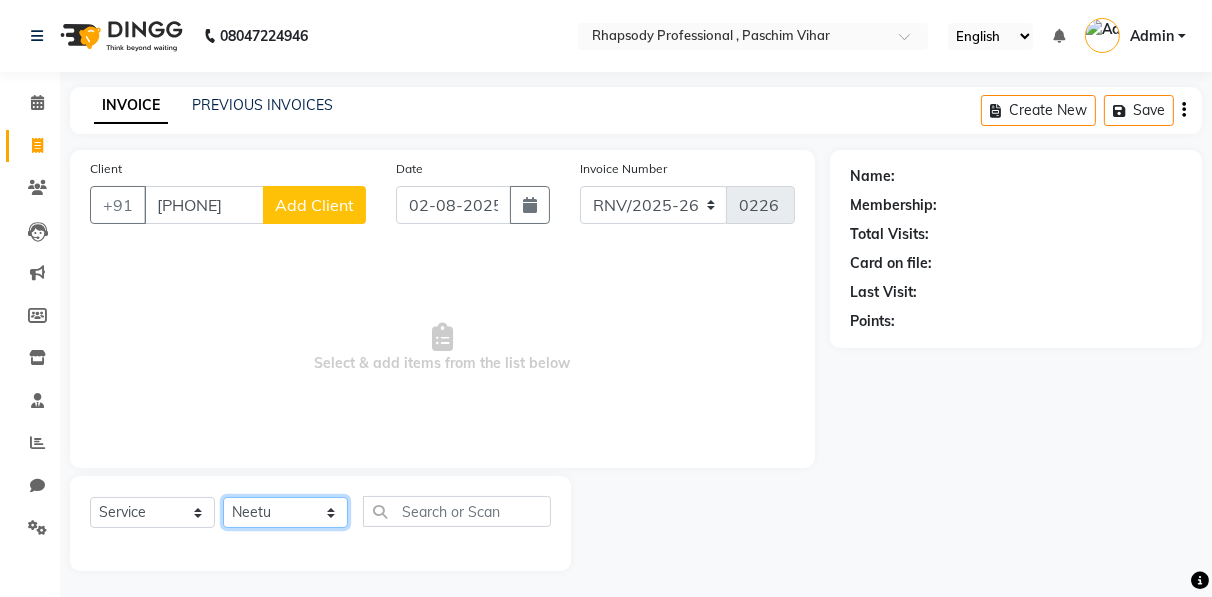click on "Select Stylist Ahmad Anajli Laxmi Manager Neetu Reetu Ruma Santosh Soniya Tannu Tilak Vinod Zeeshan" 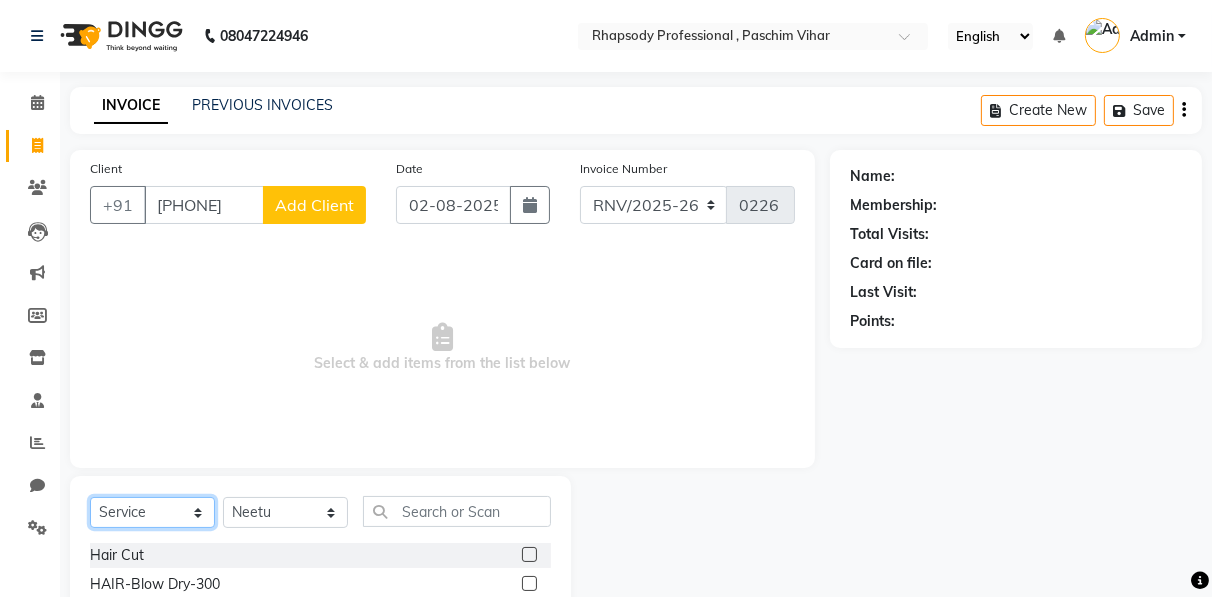 click on "Select  Service  Product  Membership  Package Voucher Prepaid Gift Card" 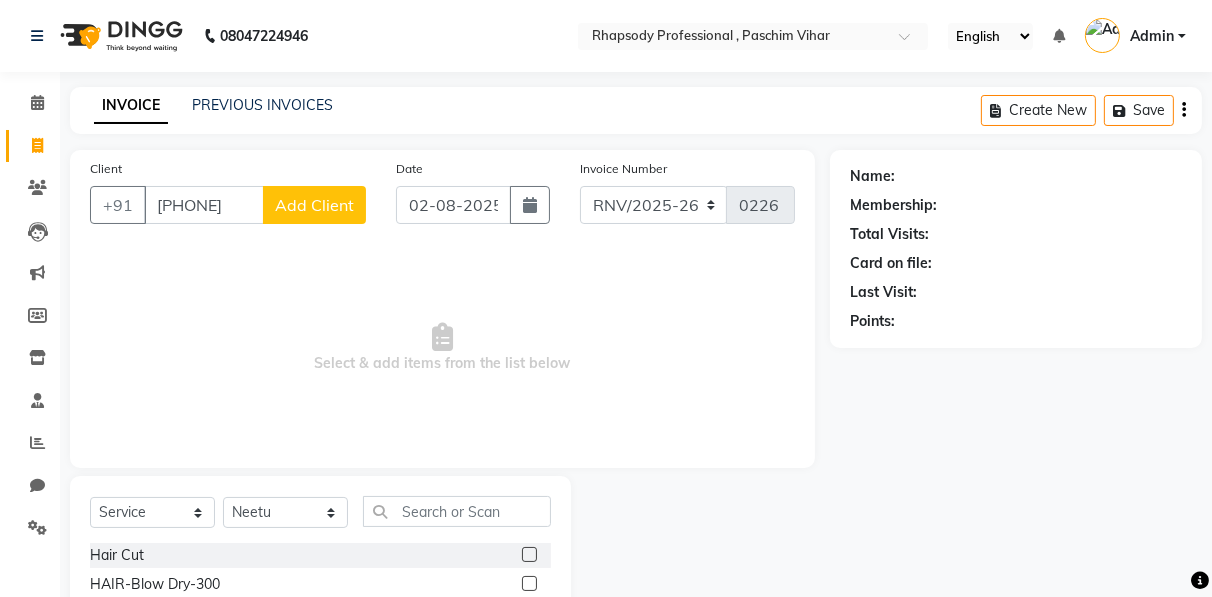 click 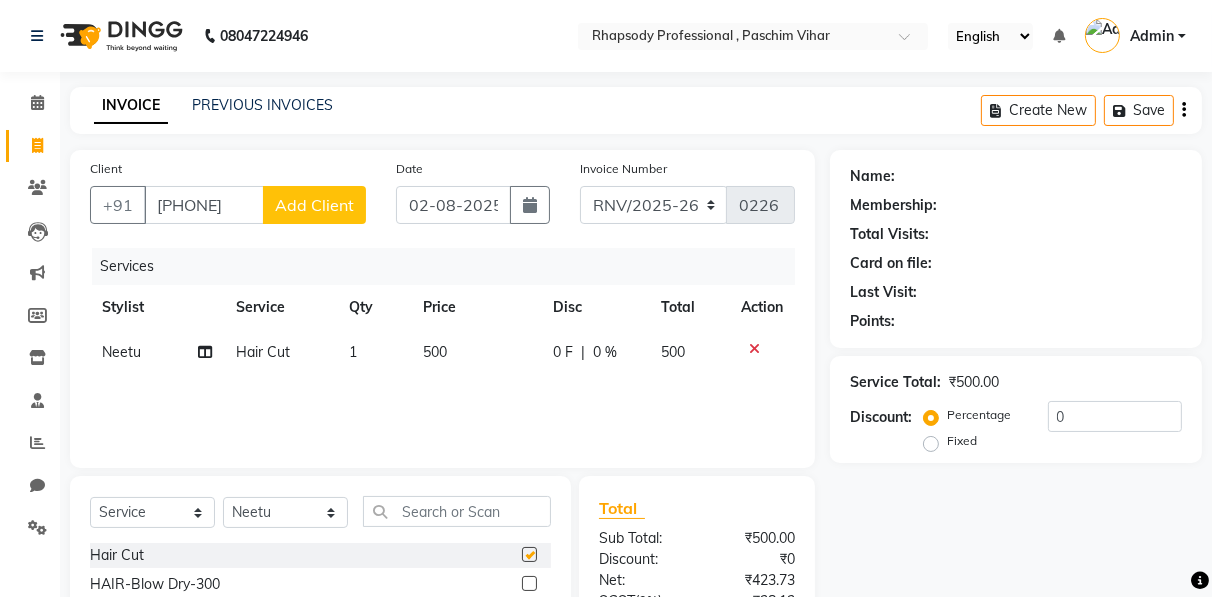 checkbox on "false" 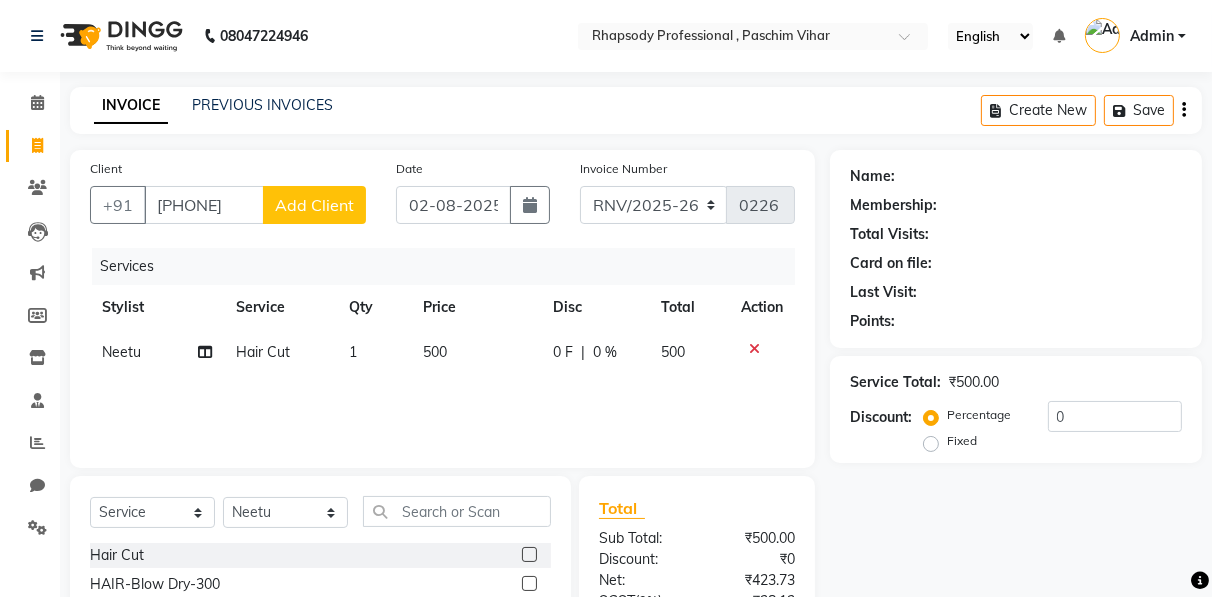 click 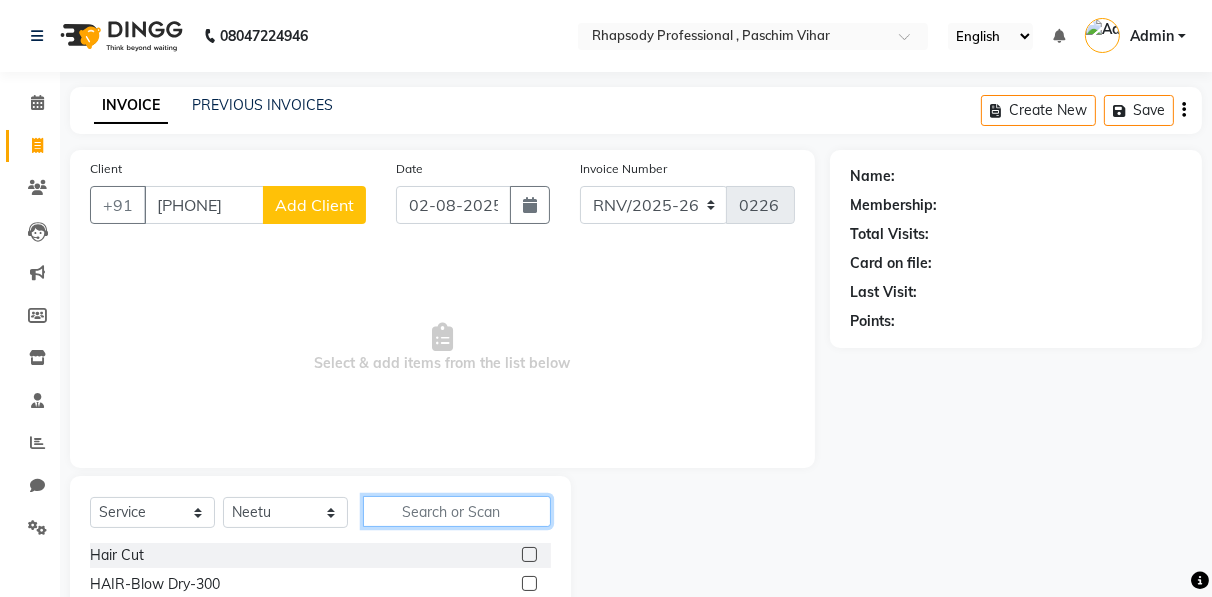 click 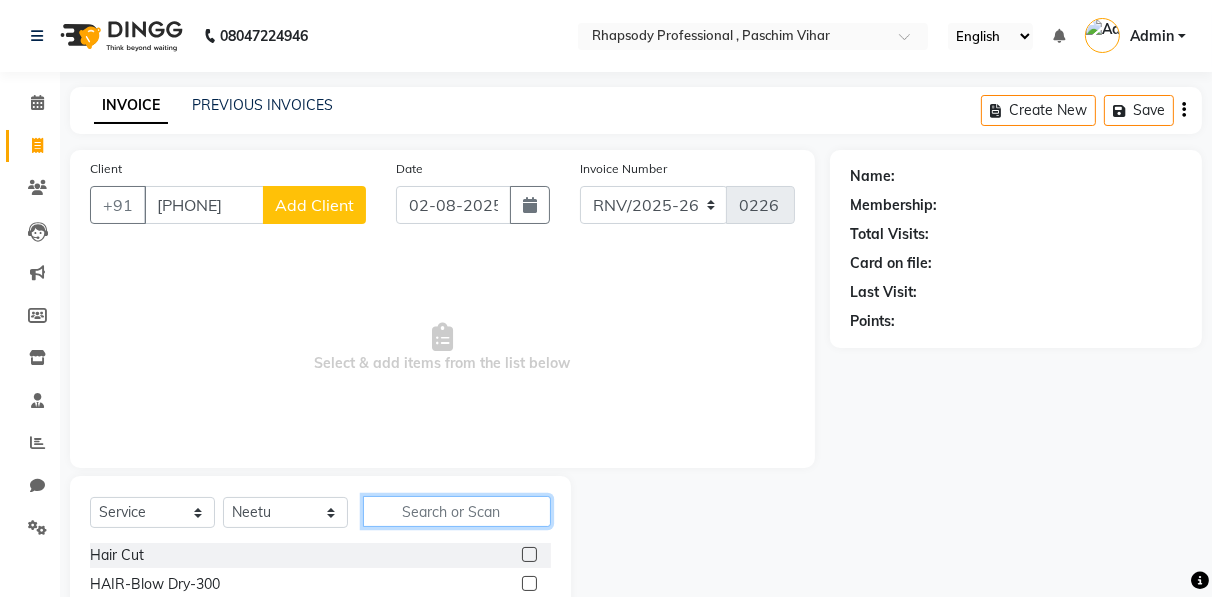 click 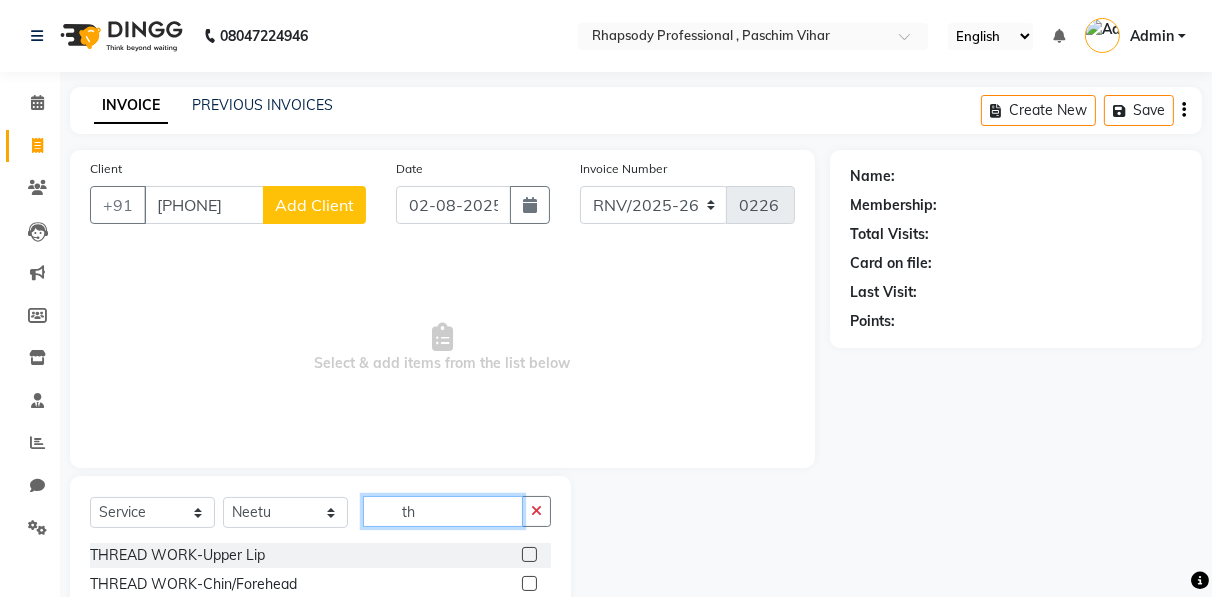 type on "th" 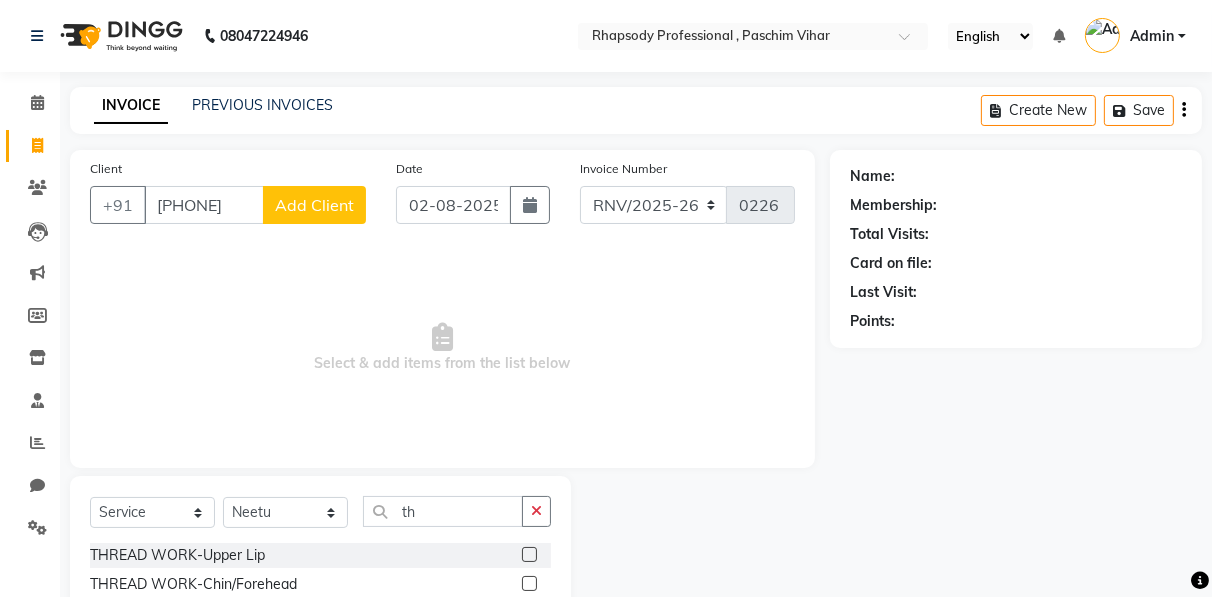 drag, startPoint x: 545, startPoint y: 563, endPoint x: 1082, endPoint y: 371, distance: 570.29205 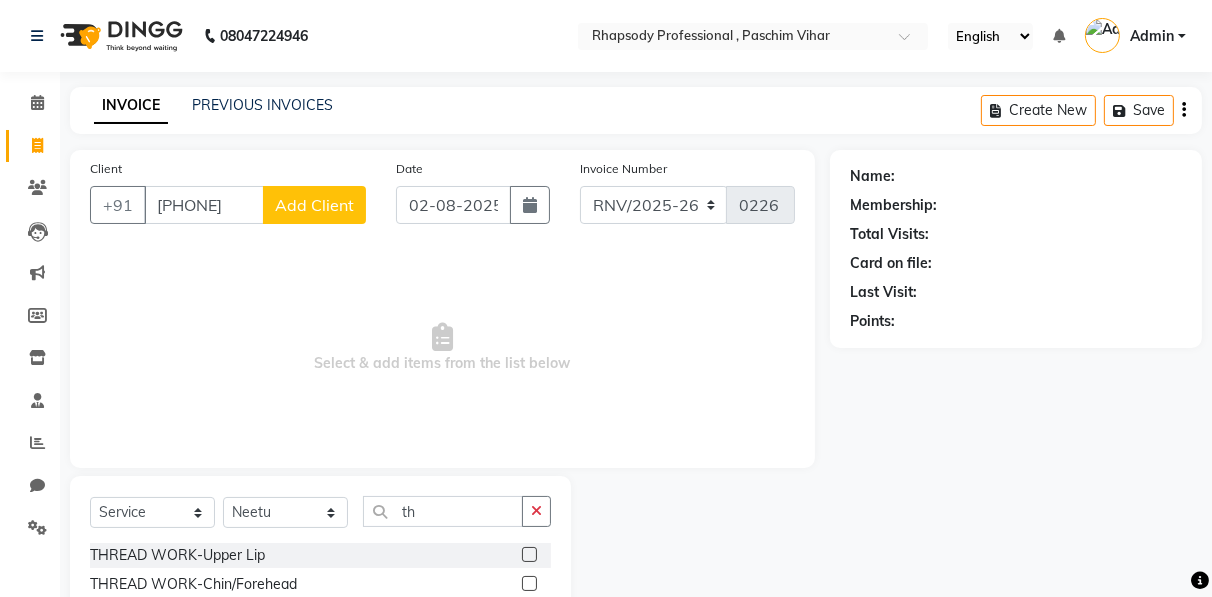 click on "Name: Membership: Total Visits: Card on file: Last Visit:  Points:" 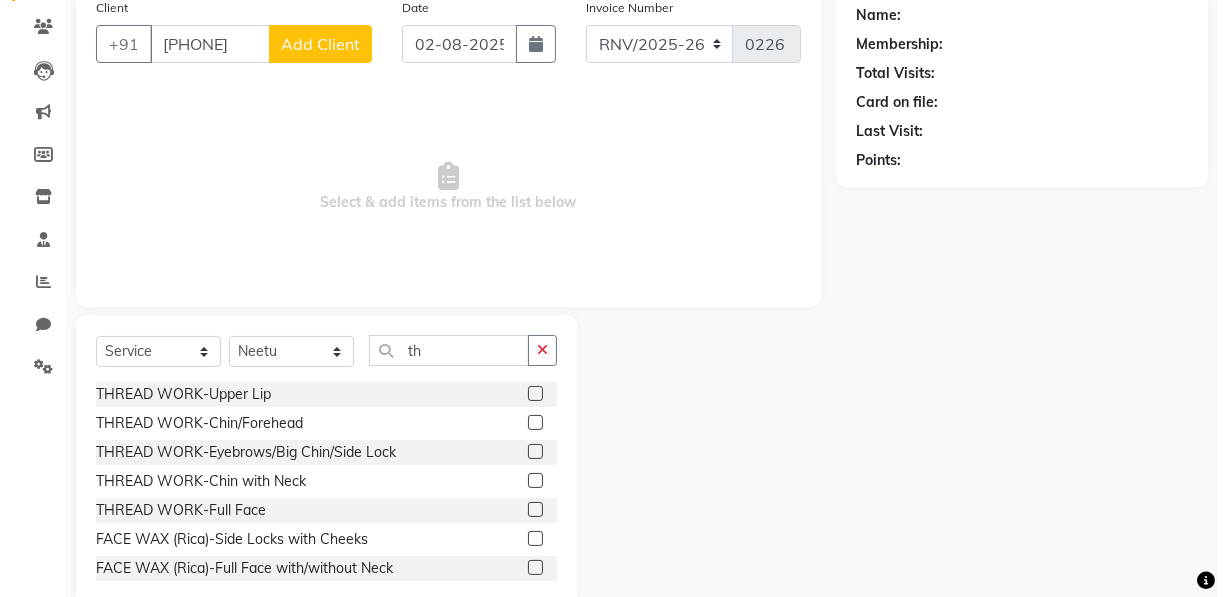 scroll, scrollTop: 172, scrollLeft: 0, axis: vertical 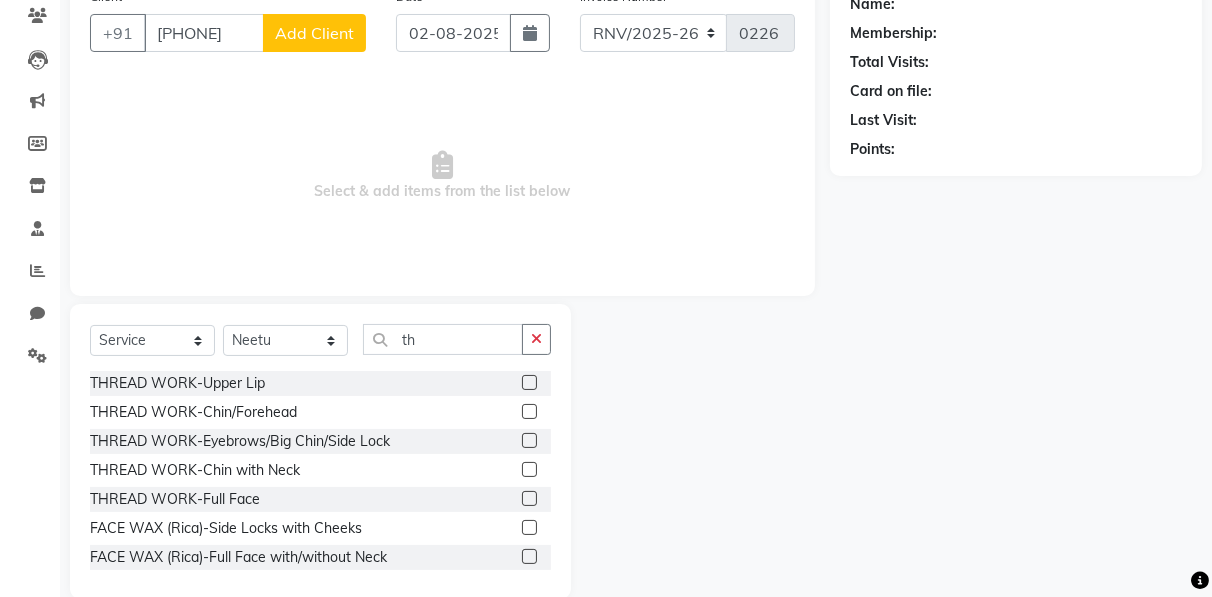 click 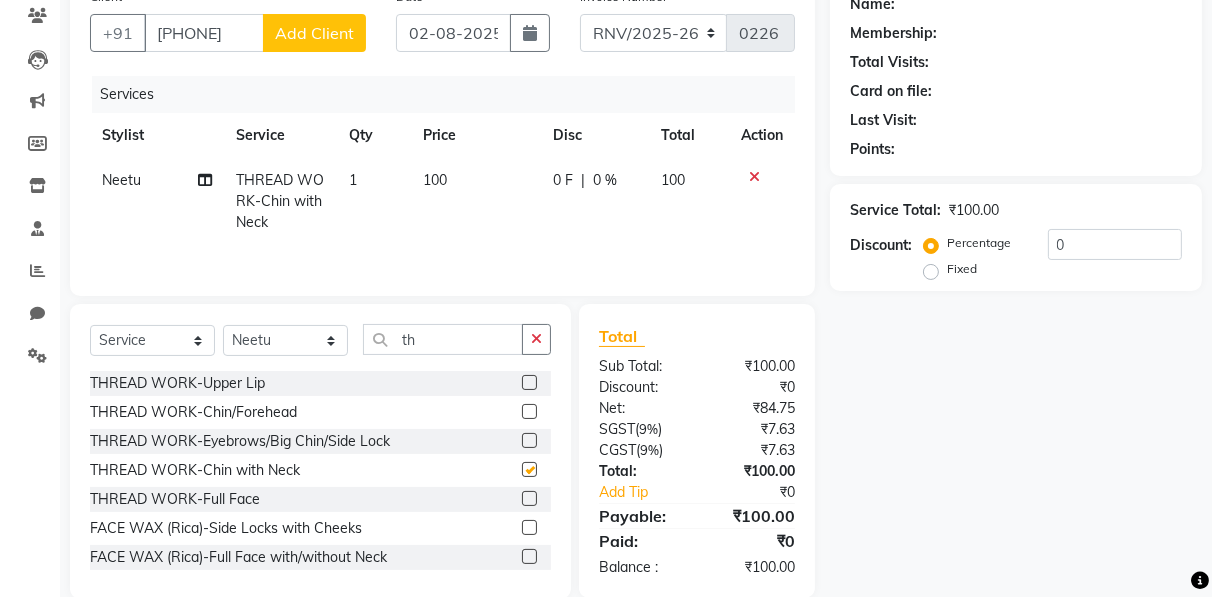 checkbox on "false" 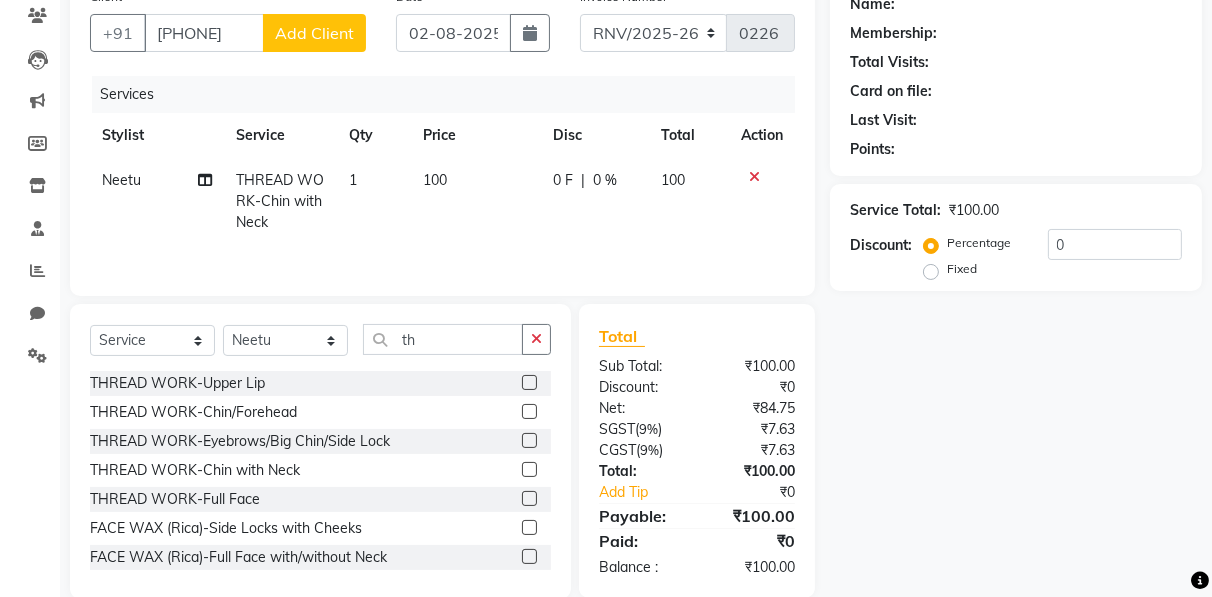 click 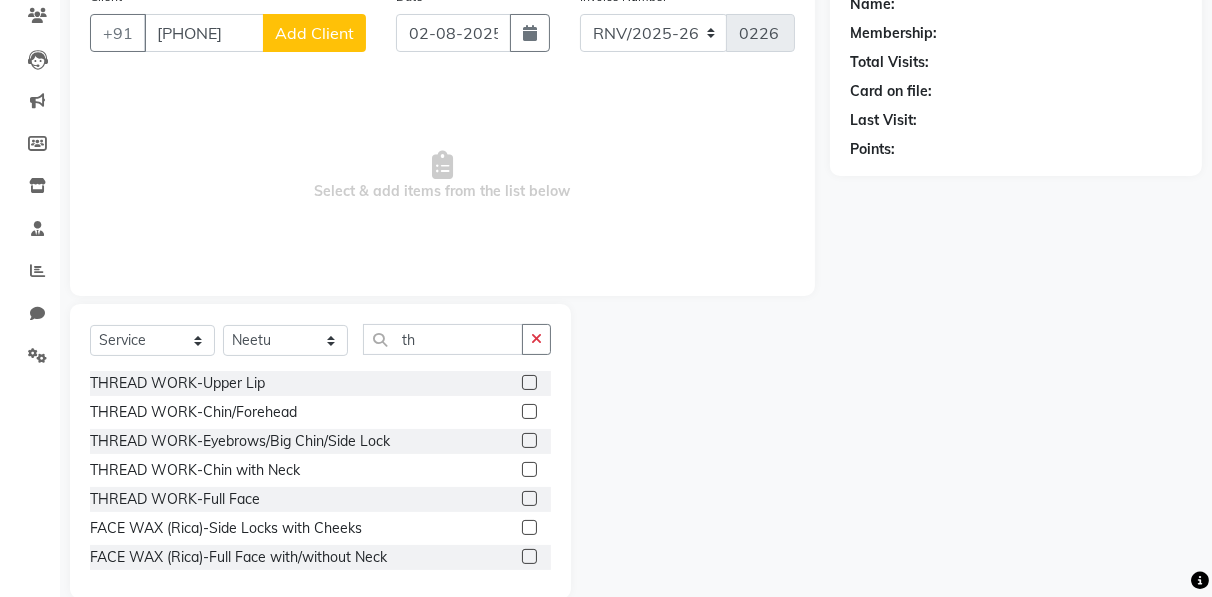 click 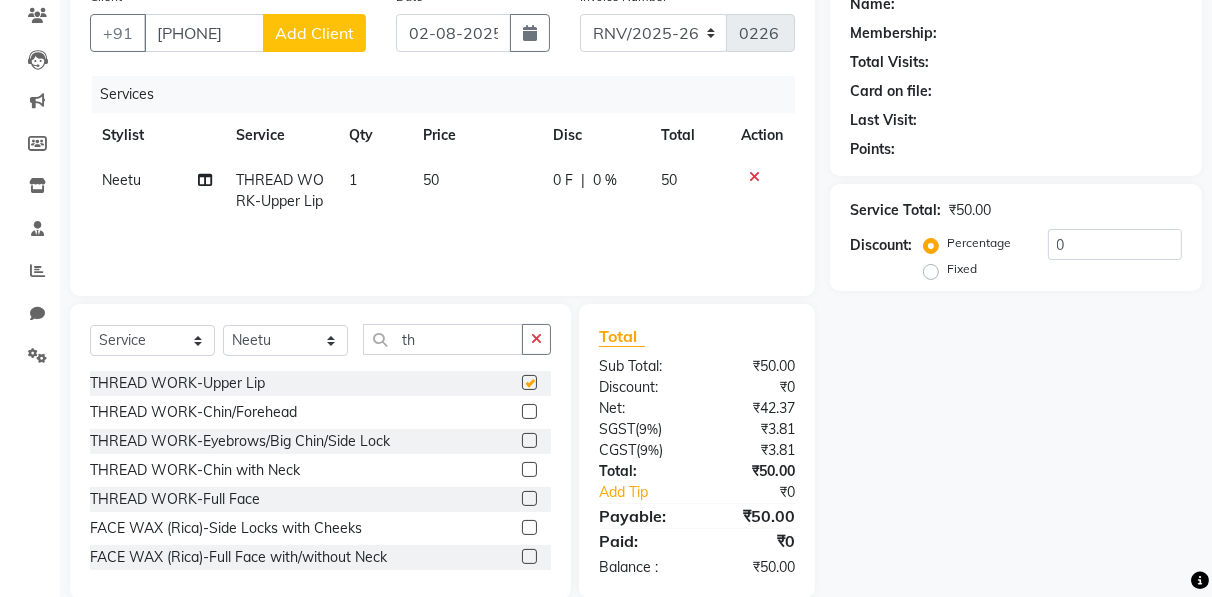 checkbox on "false" 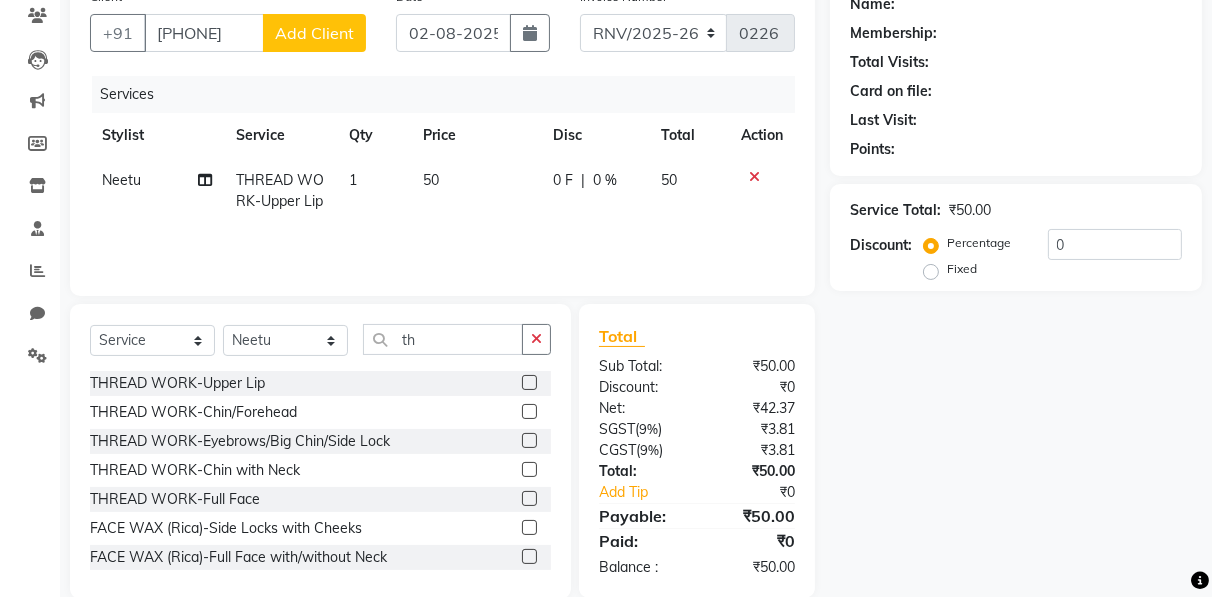 click 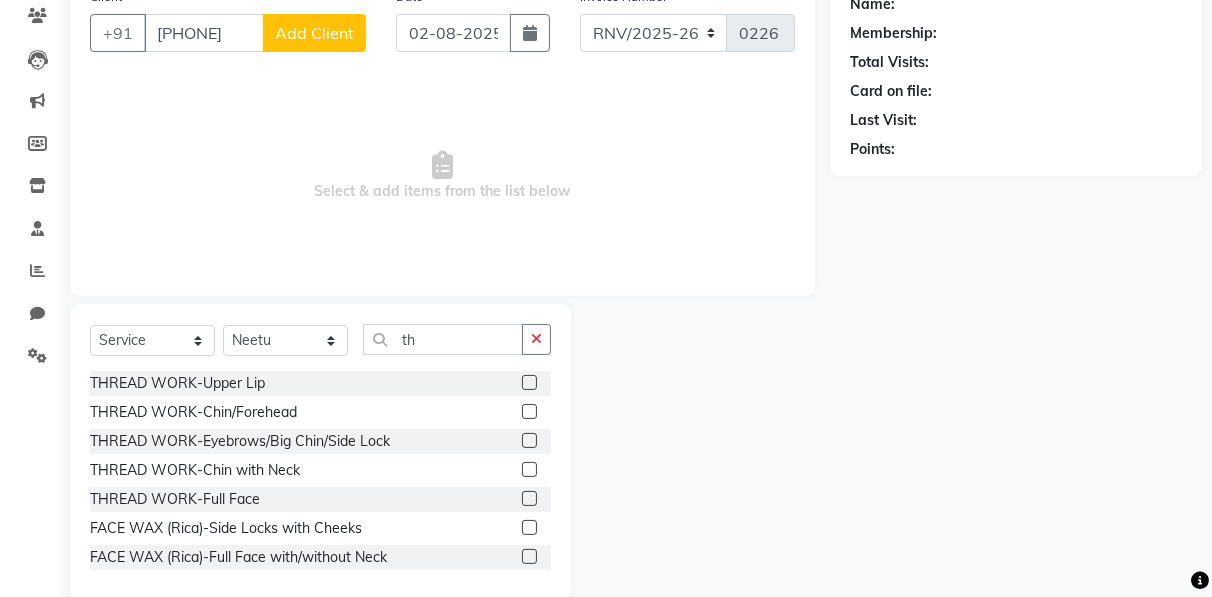 click 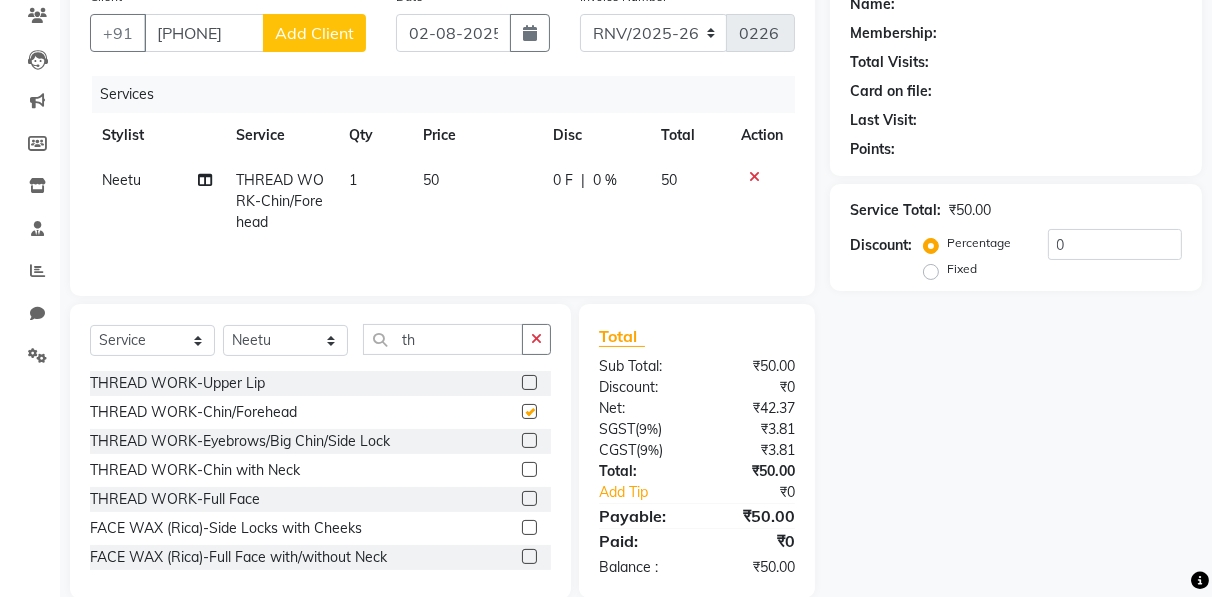 checkbox on "false" 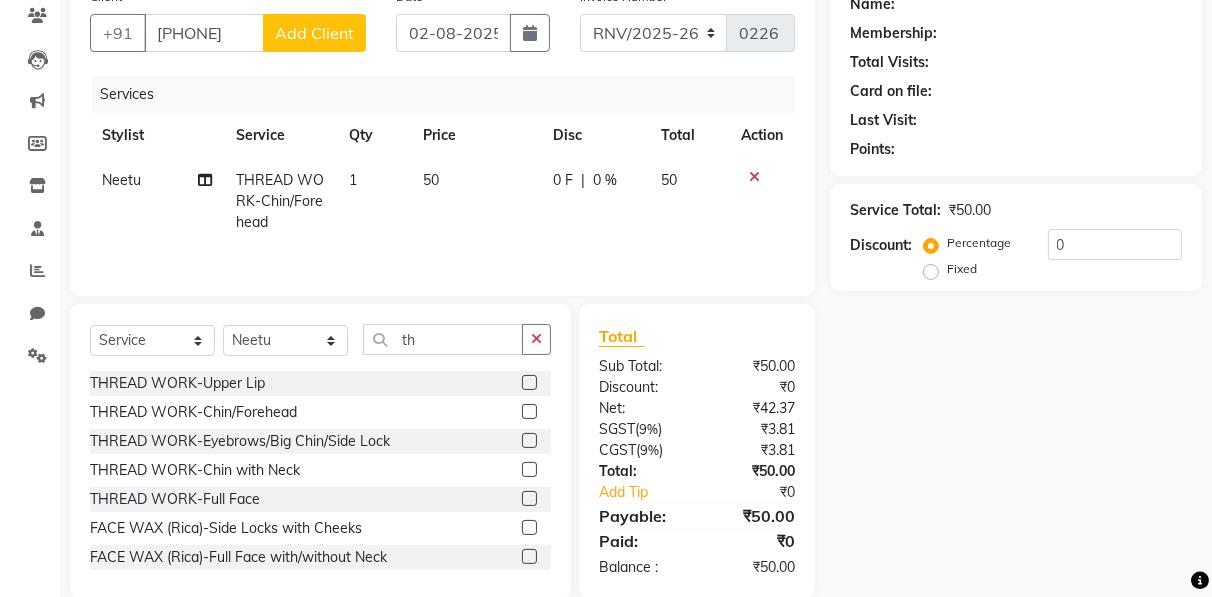 click 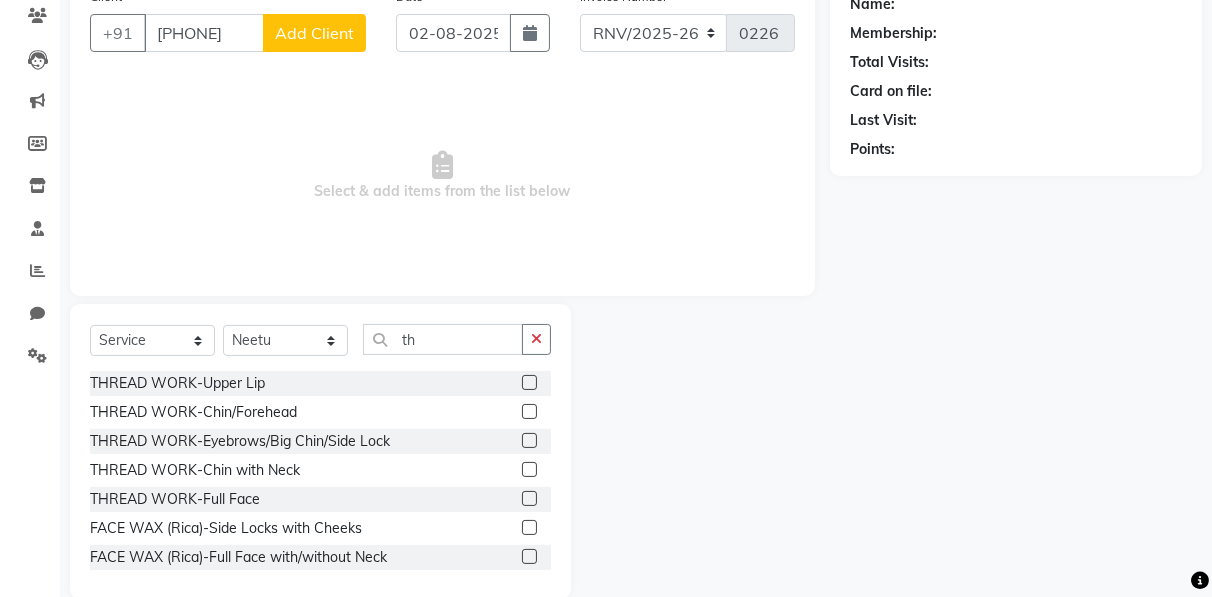 click 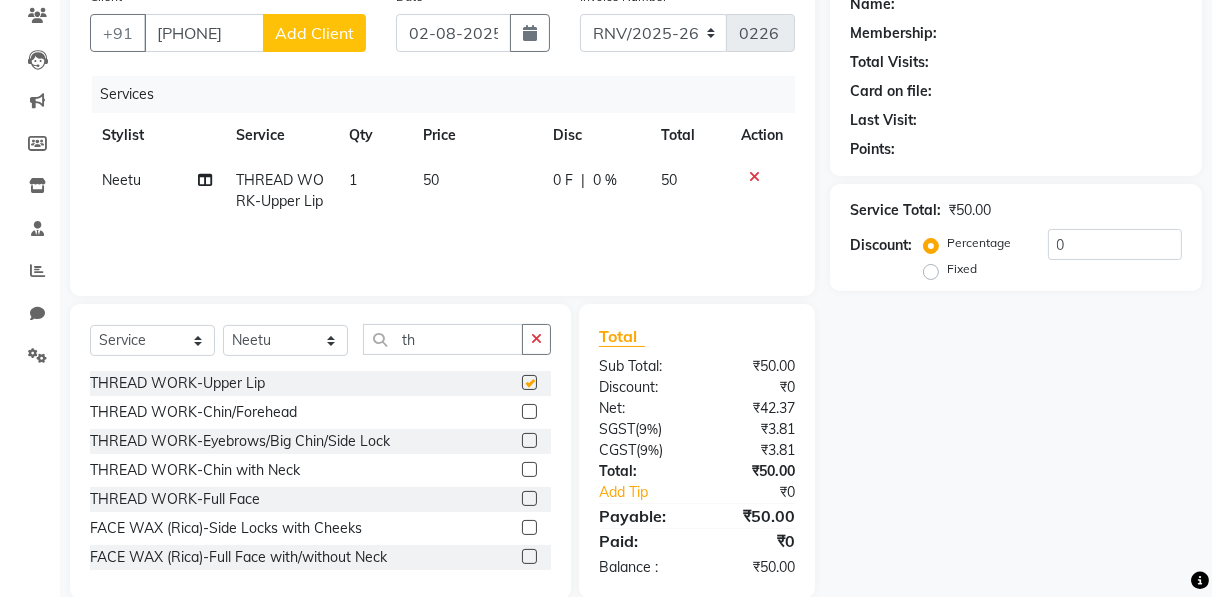 click 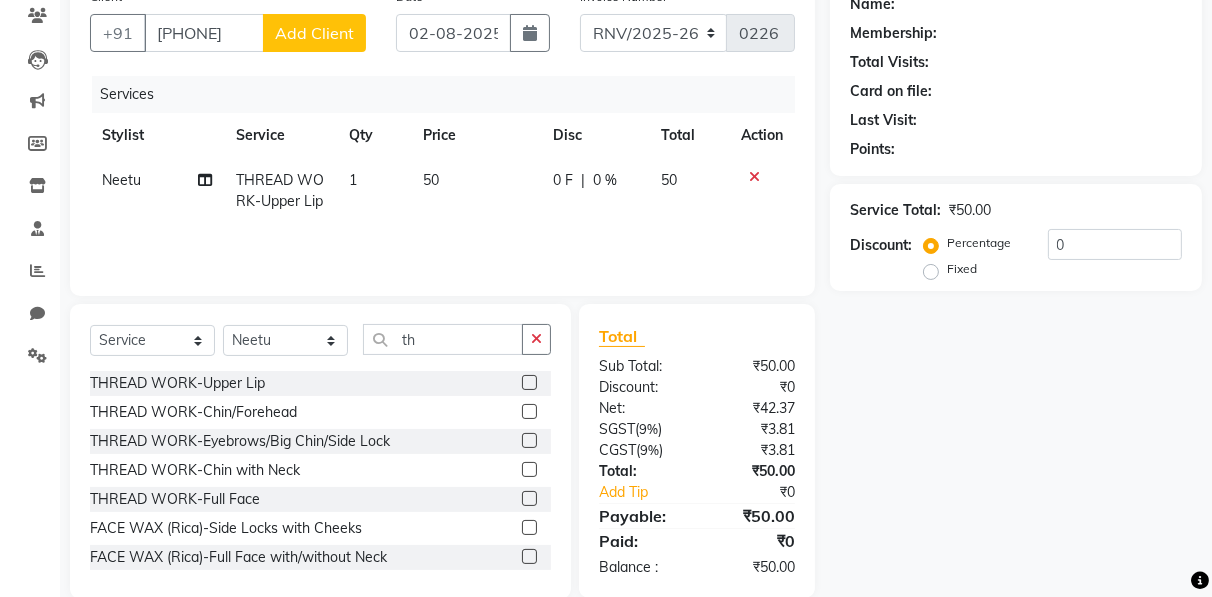click 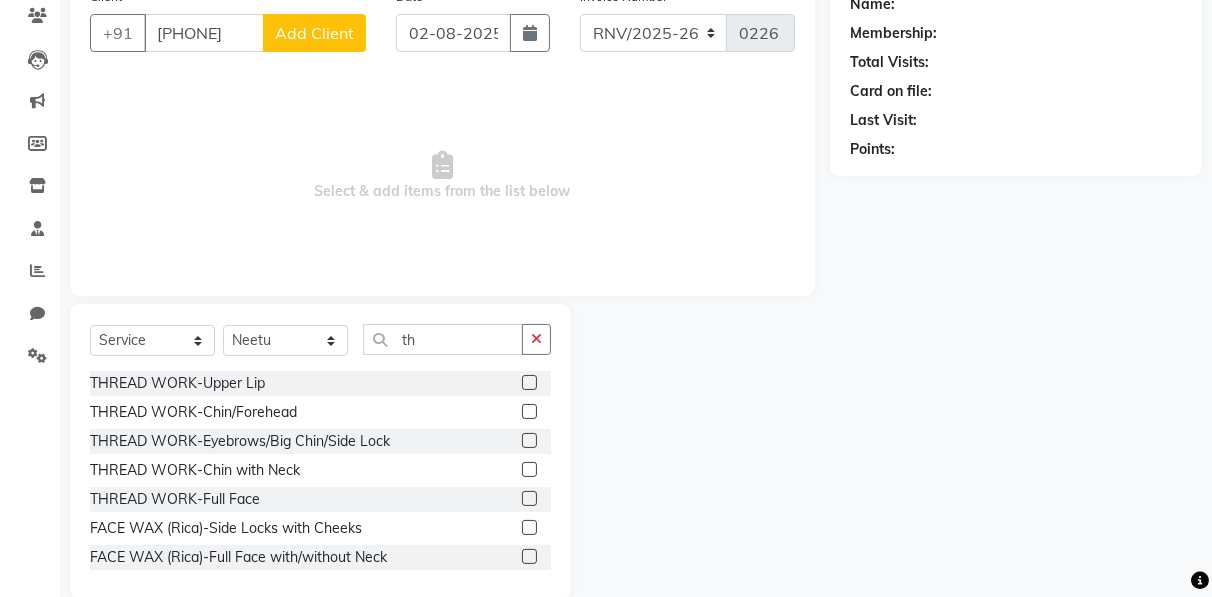 click 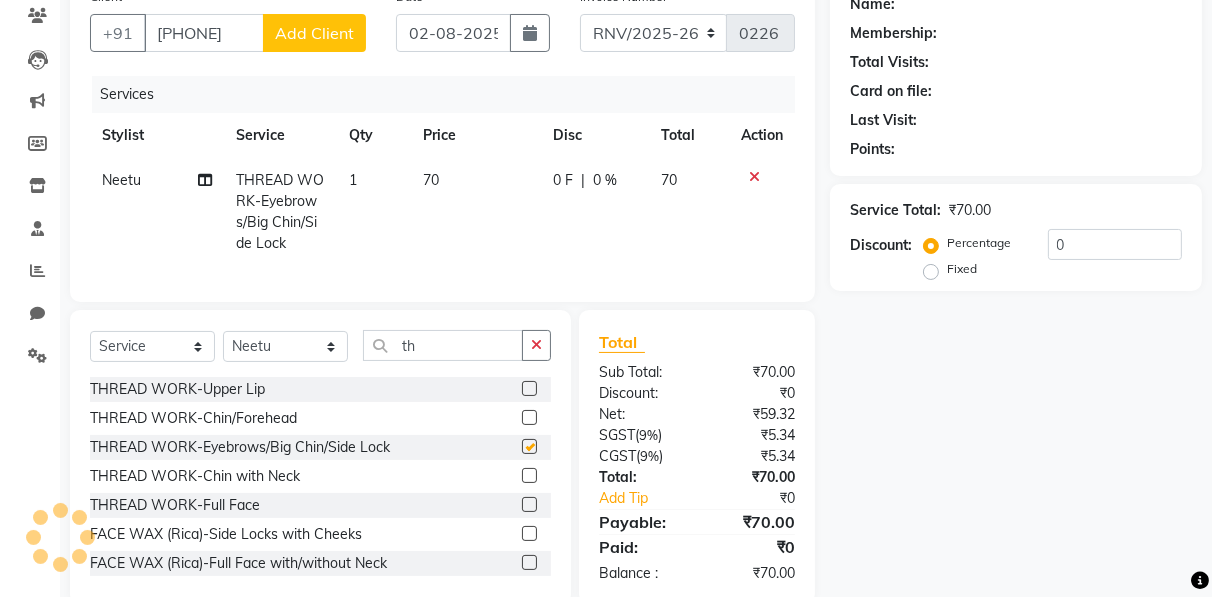 checkbox on "false" 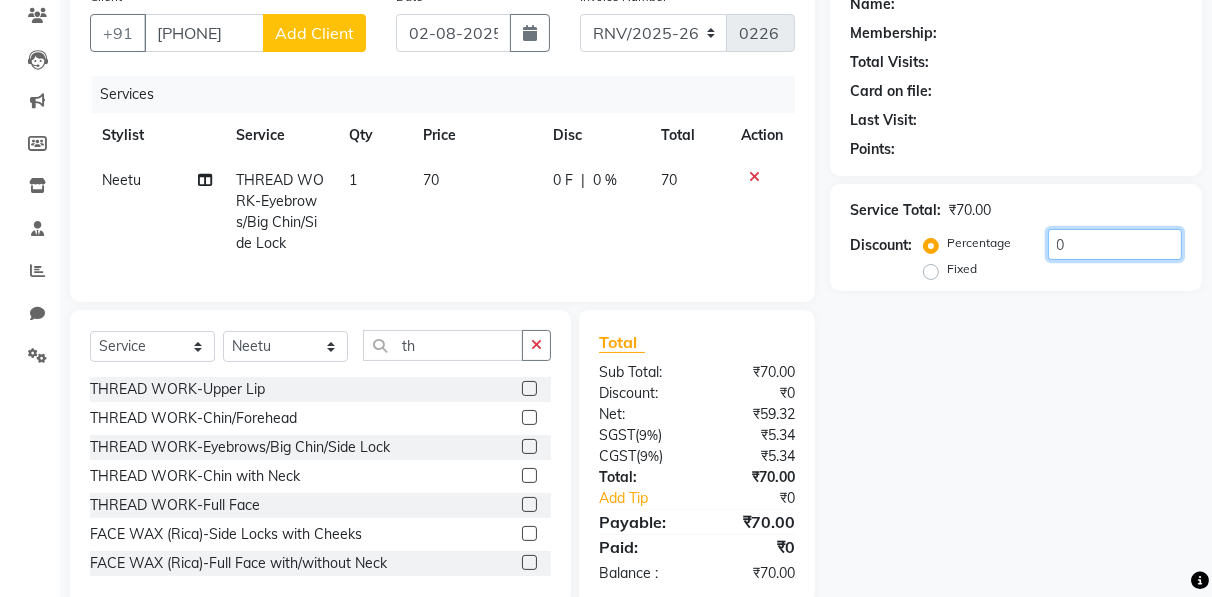click on "0" 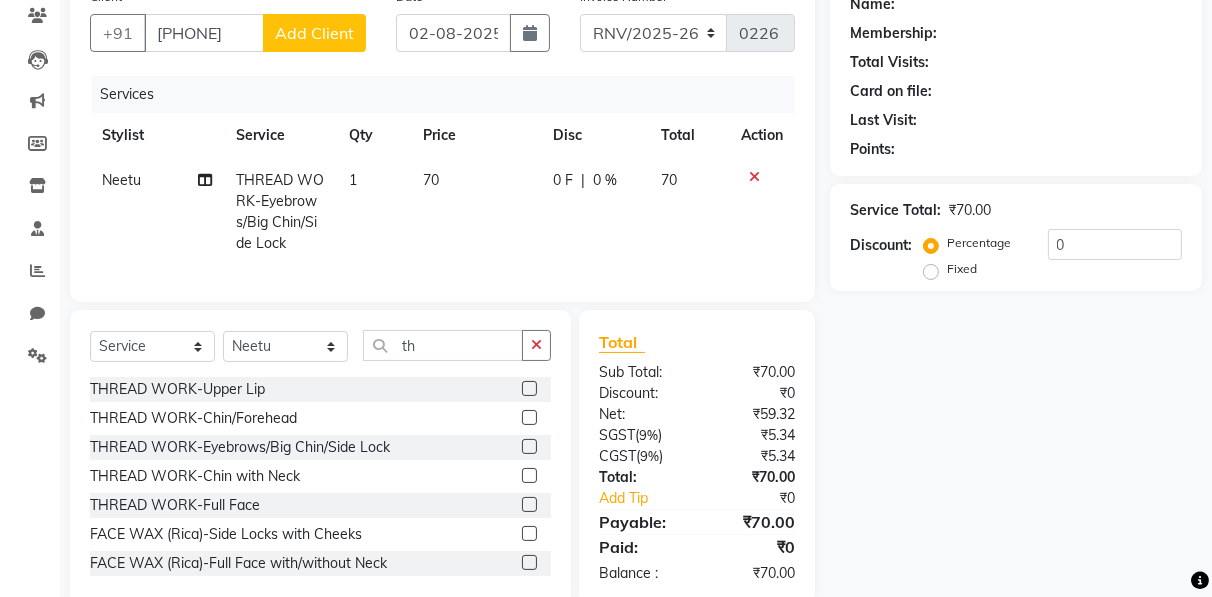 click on "Add Client" 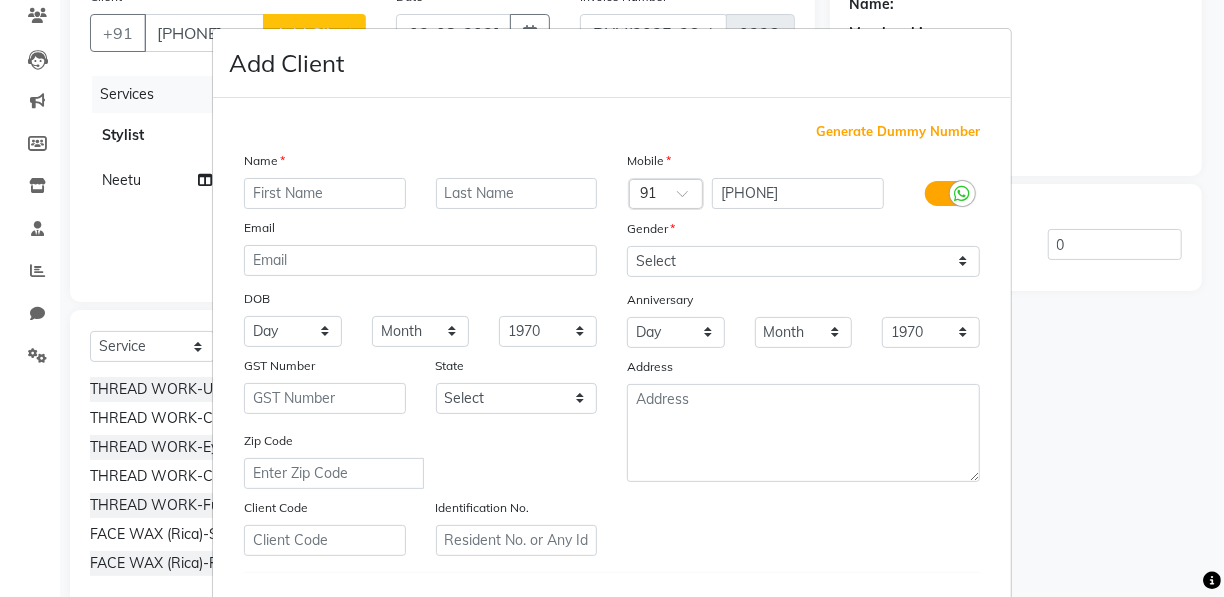 click on "Gender" at bounding box center [651, 229] 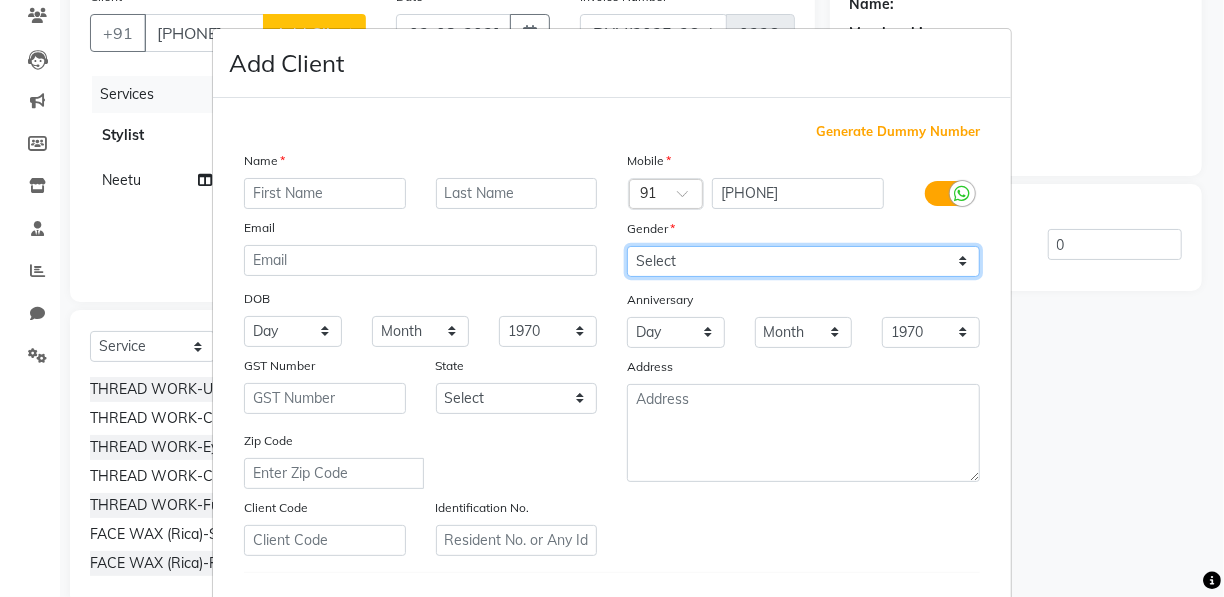 click on "Select Male Female Other Prefer Not To Say" at bounding box center [803, 261] 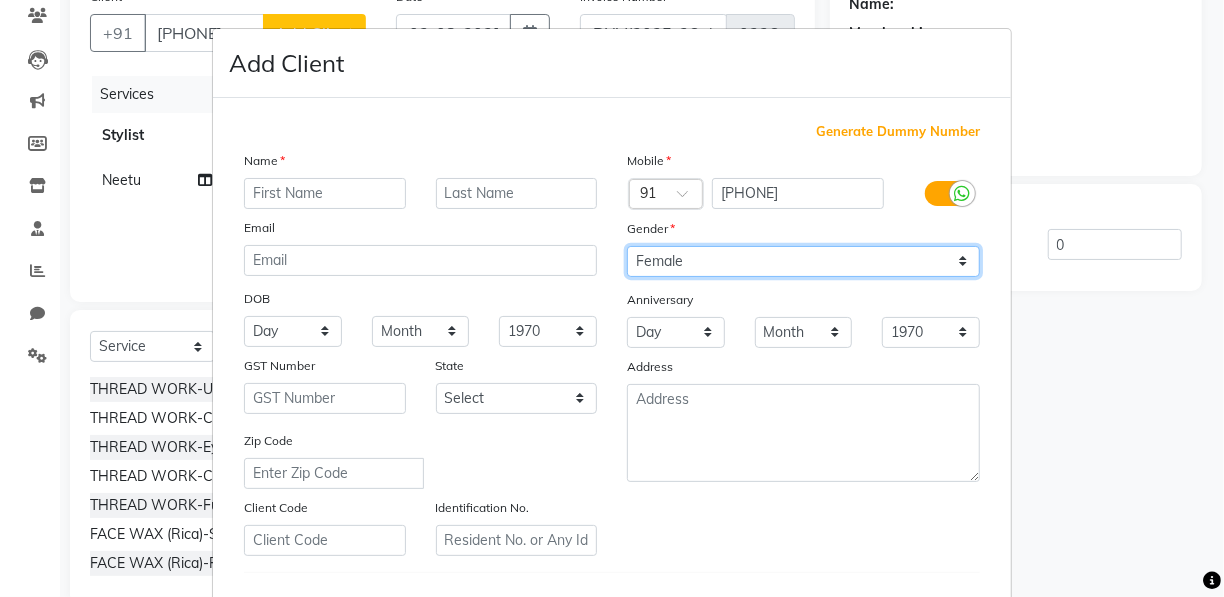 click on "Select Male Female Other Prefer Not To Say" at bounding box center [803, 261] 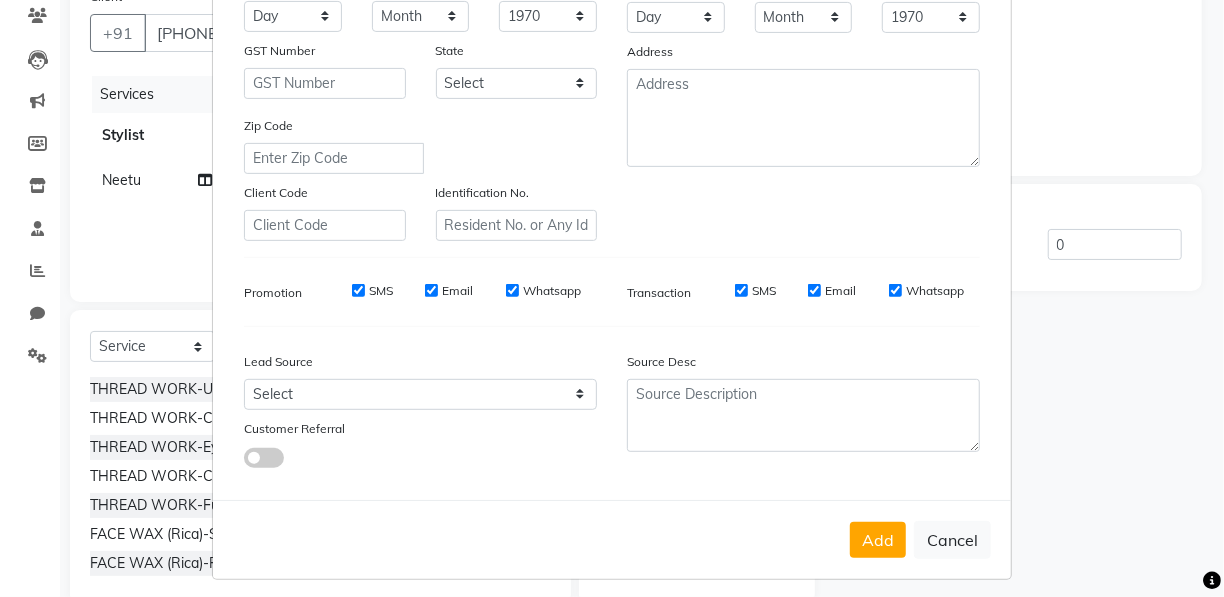 scroll, scrollTop: 321, scrollLeft: 0, axis: vertical 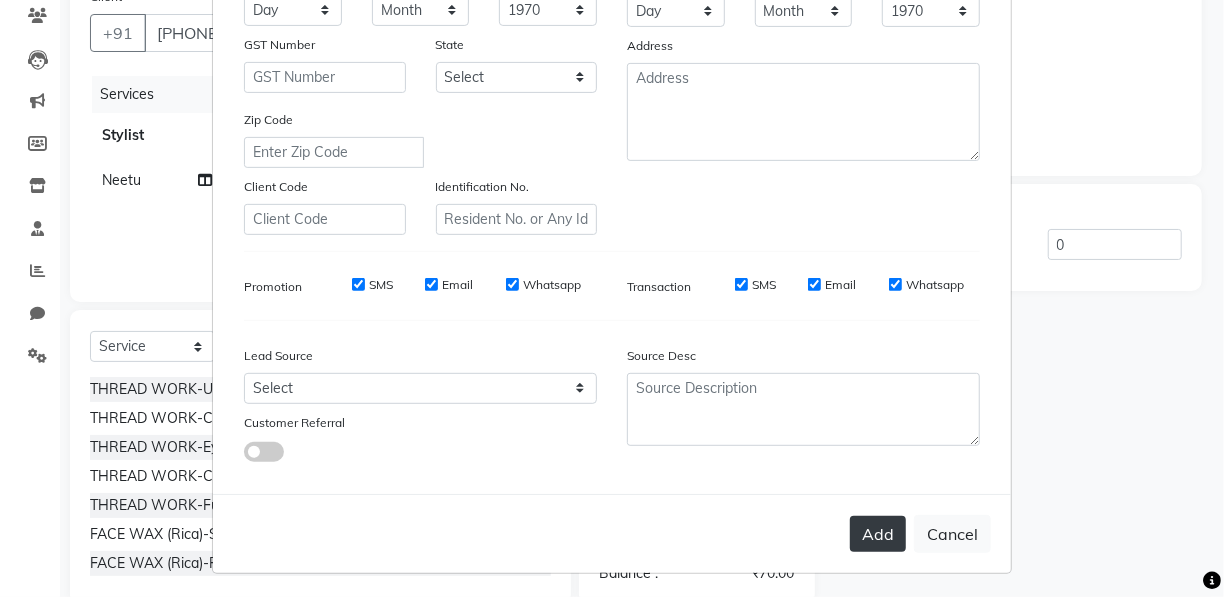 click on "Add" at bounding box center (878, 534) 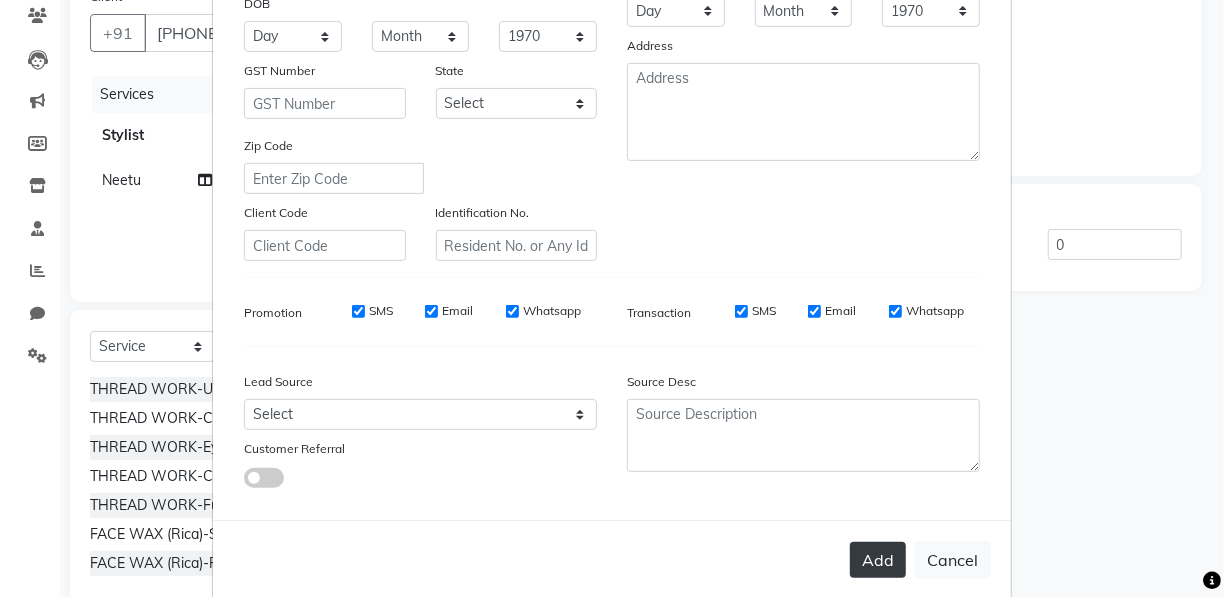 scroll, scrollTop: 348, scrollLeft: 0, axis: vertical 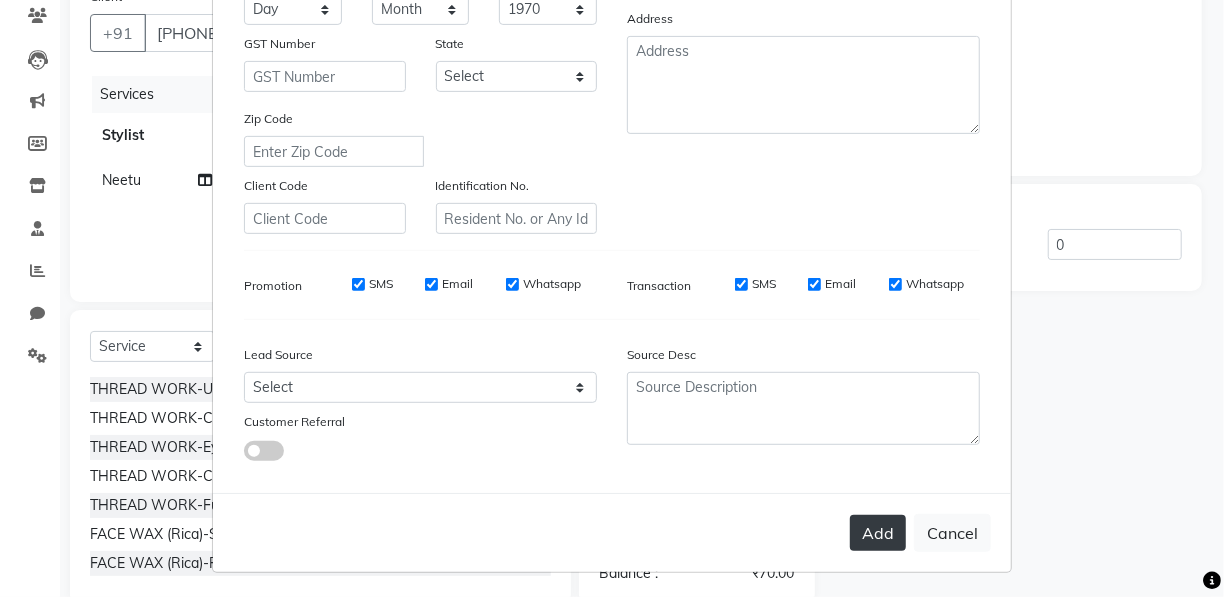 click on "Add" at bounding box center (878, 533) 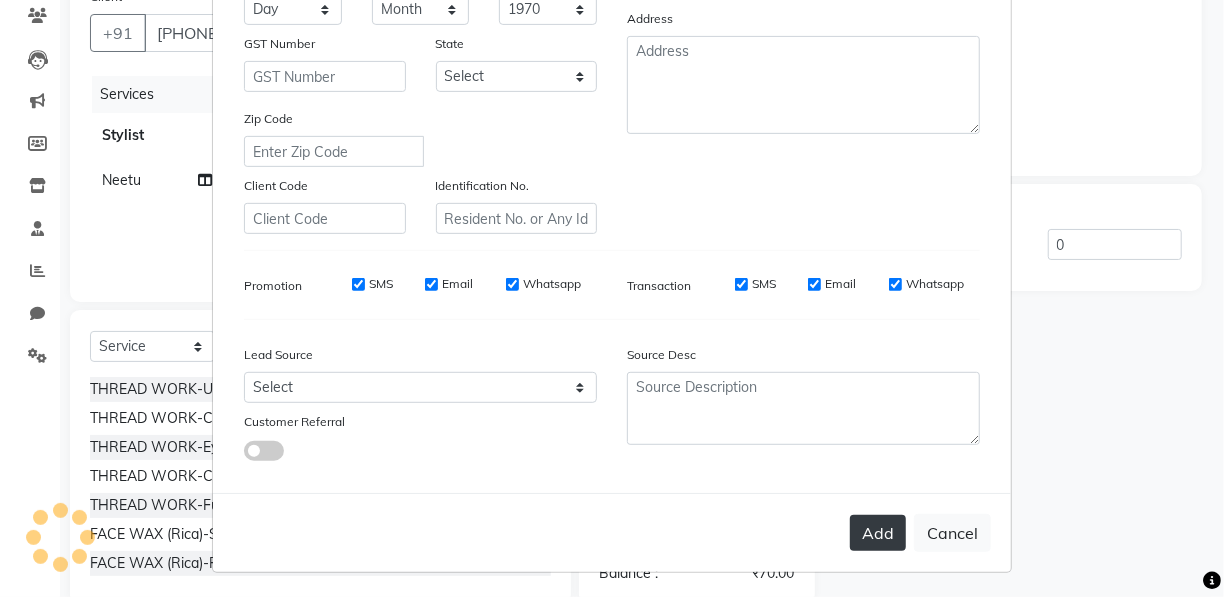 click on "Add" at bounding box center [878, 533] 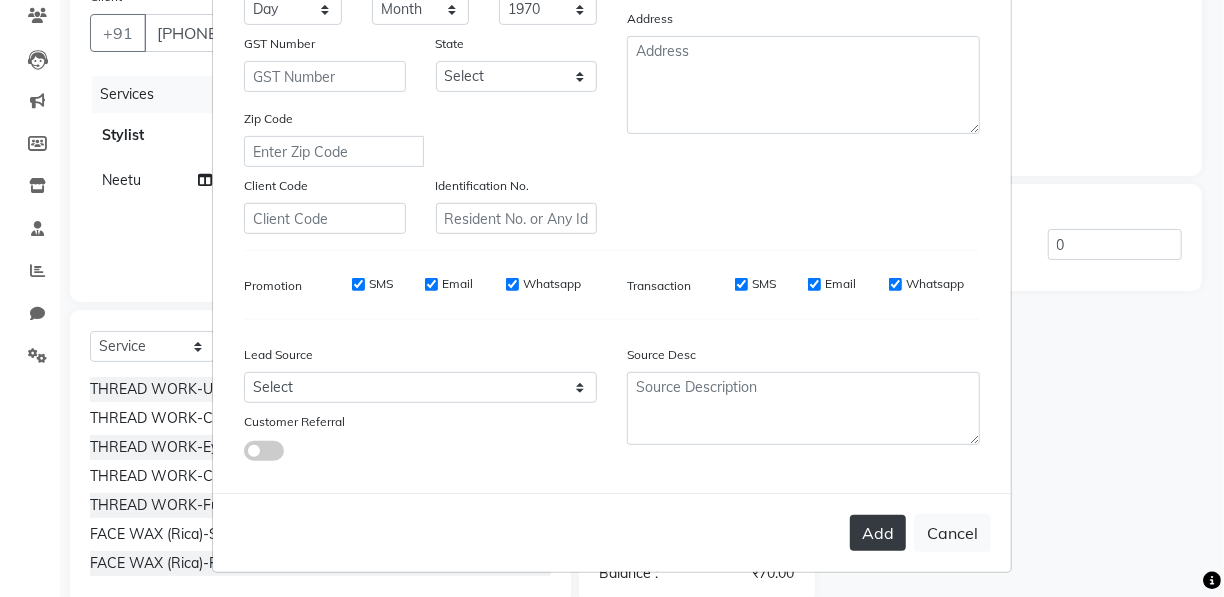 click on "Add" at bounding box center [878, 533] 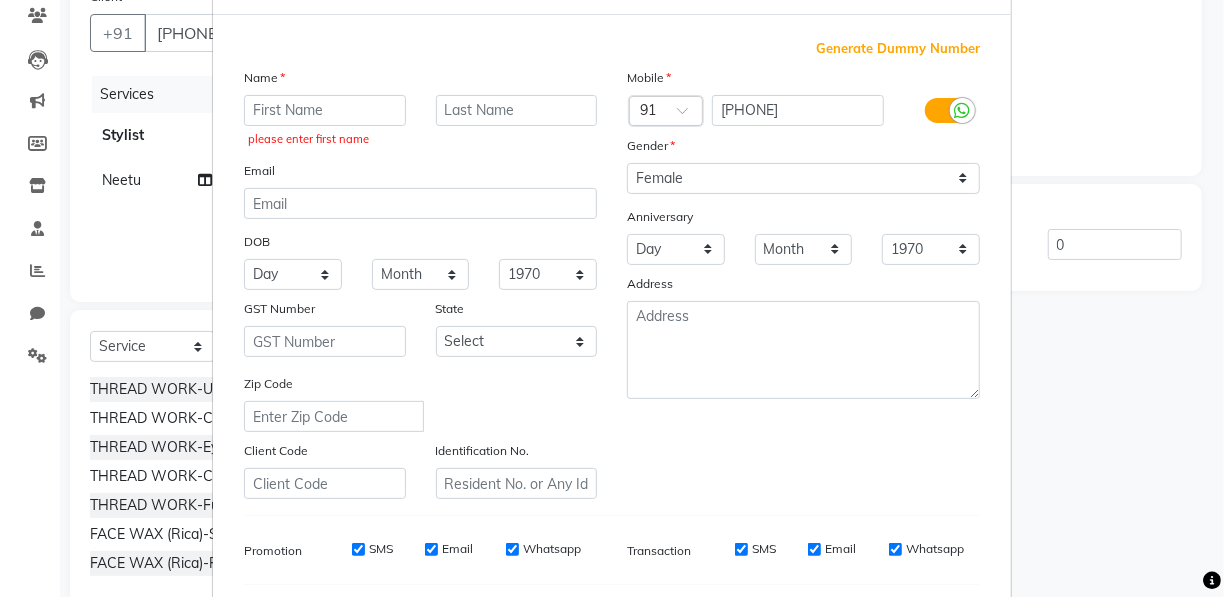 scroll, scrollTop: 76, scrollLeft: 0, axis: vertical 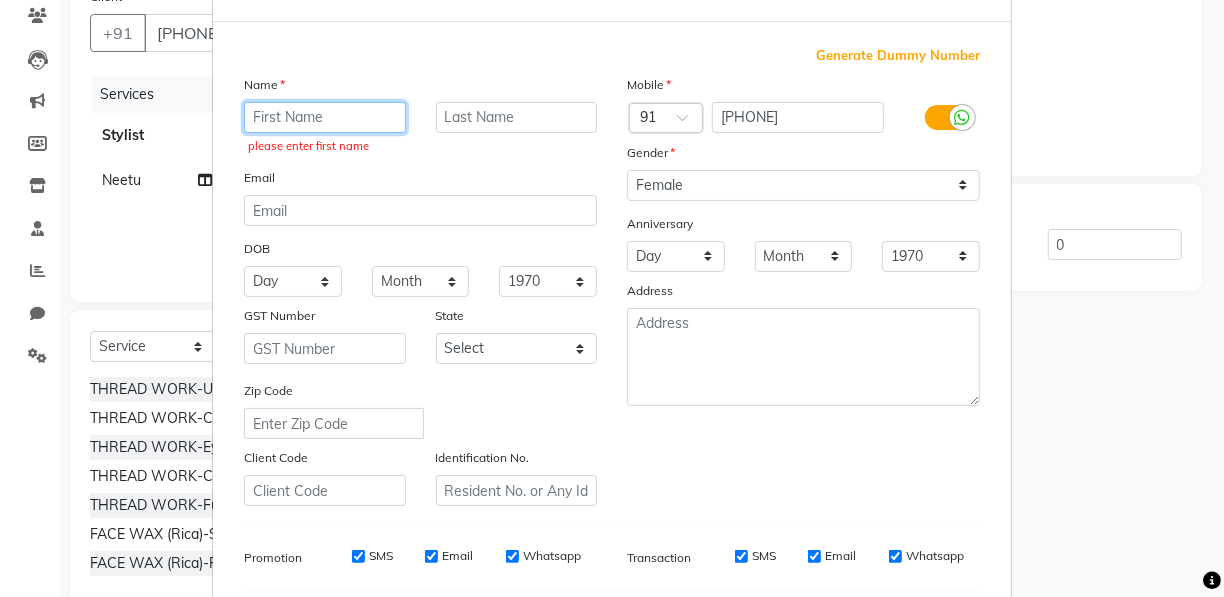click at bounding box center [325, 117] 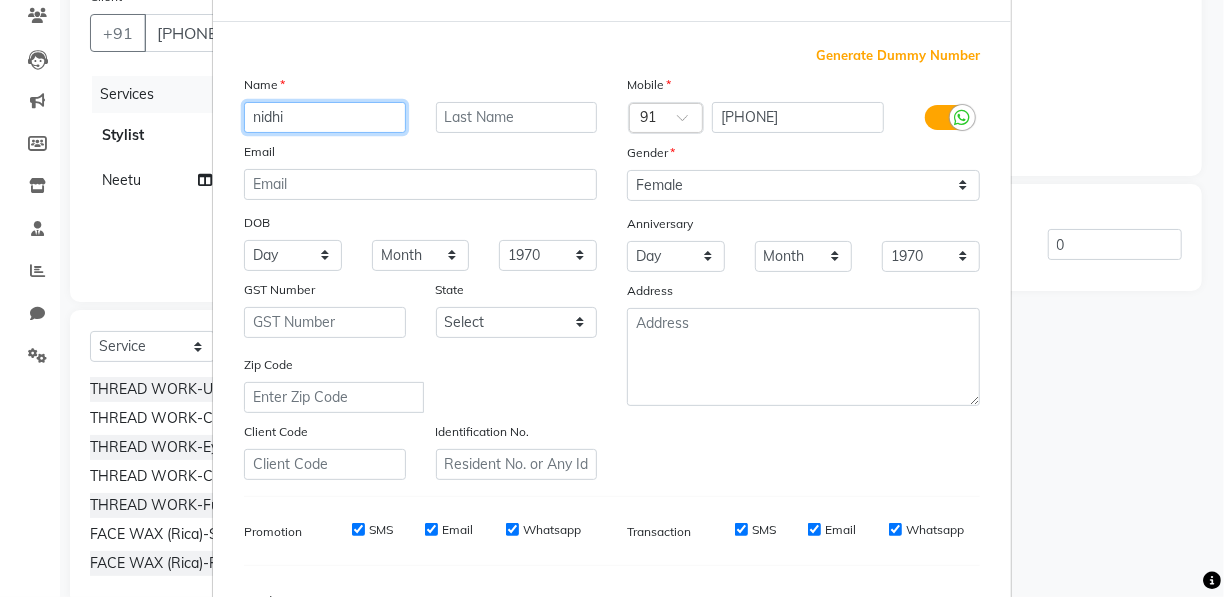 type on "nidhi" 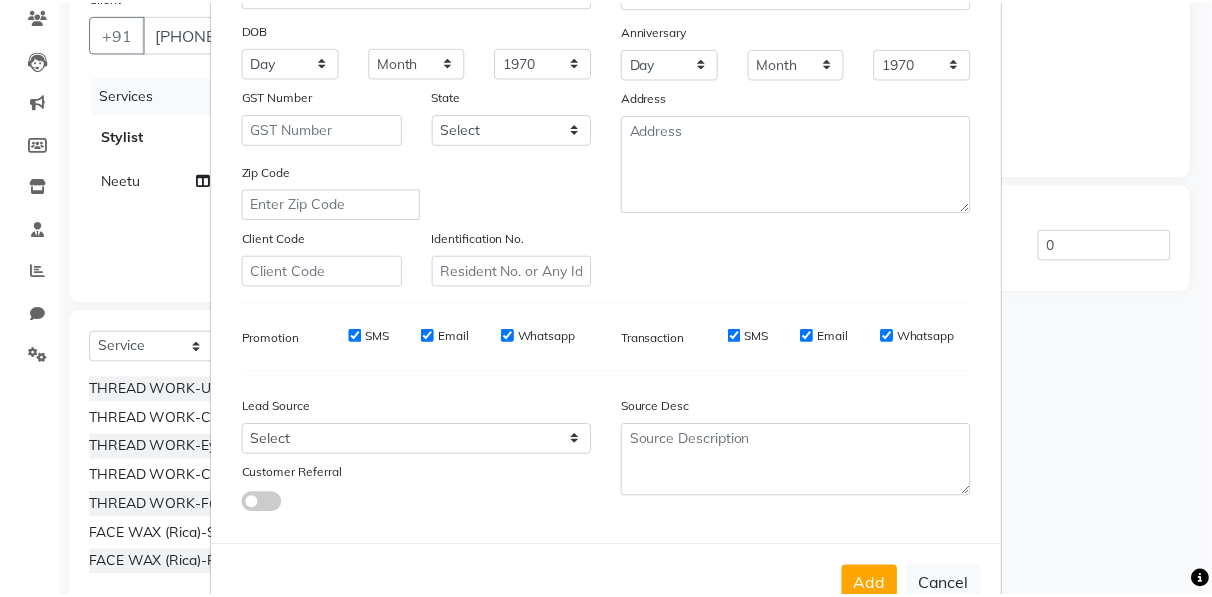 scroll, scrollTop: 321, scrollLeft: 0, axis: vertical 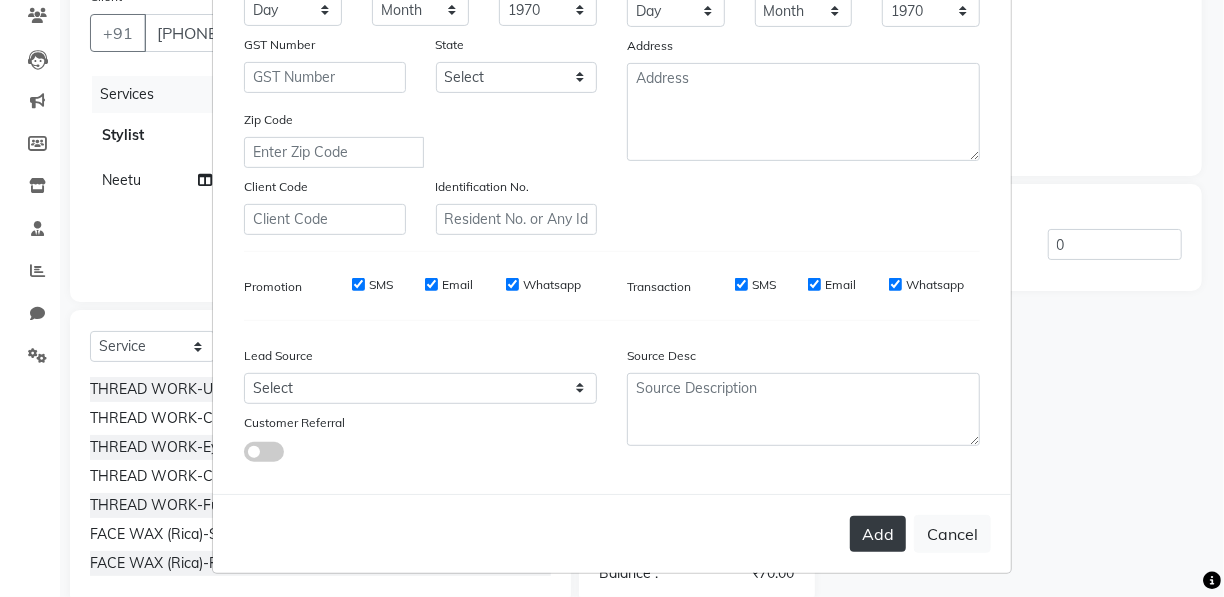 click on "Add" at bounding box center (878, 534) 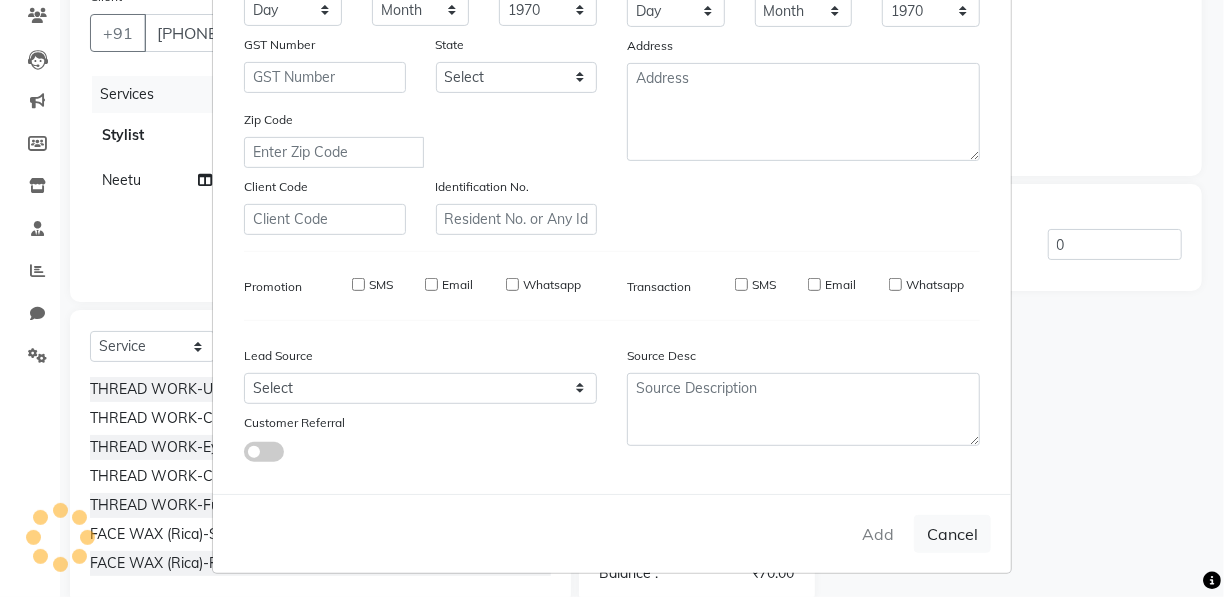 type 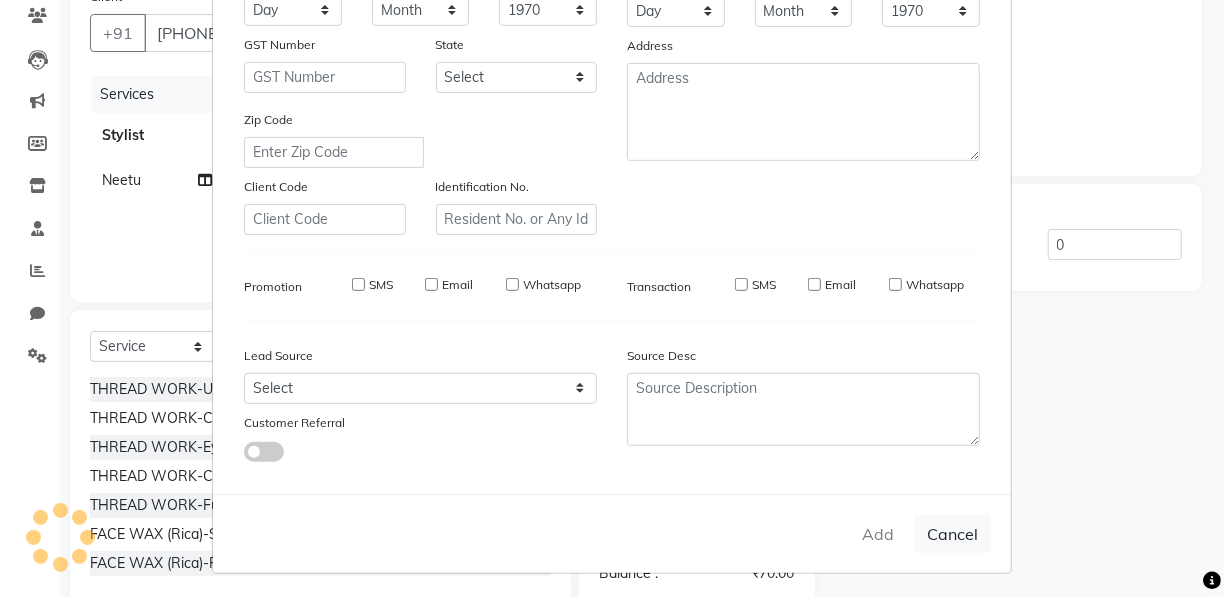 select 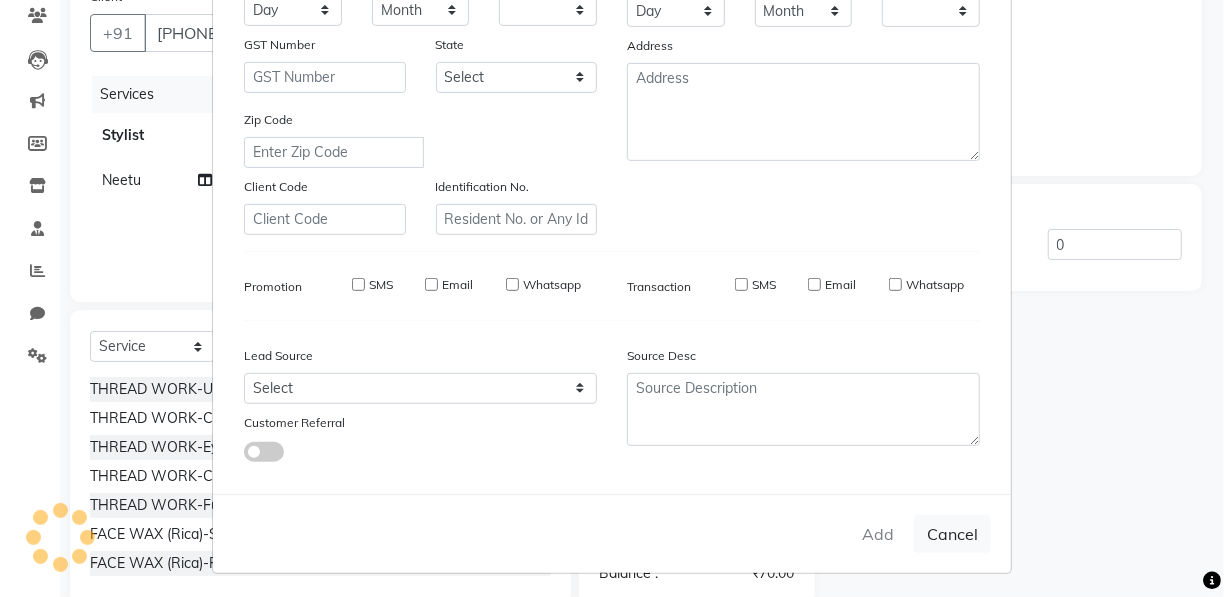checkbox on "false" 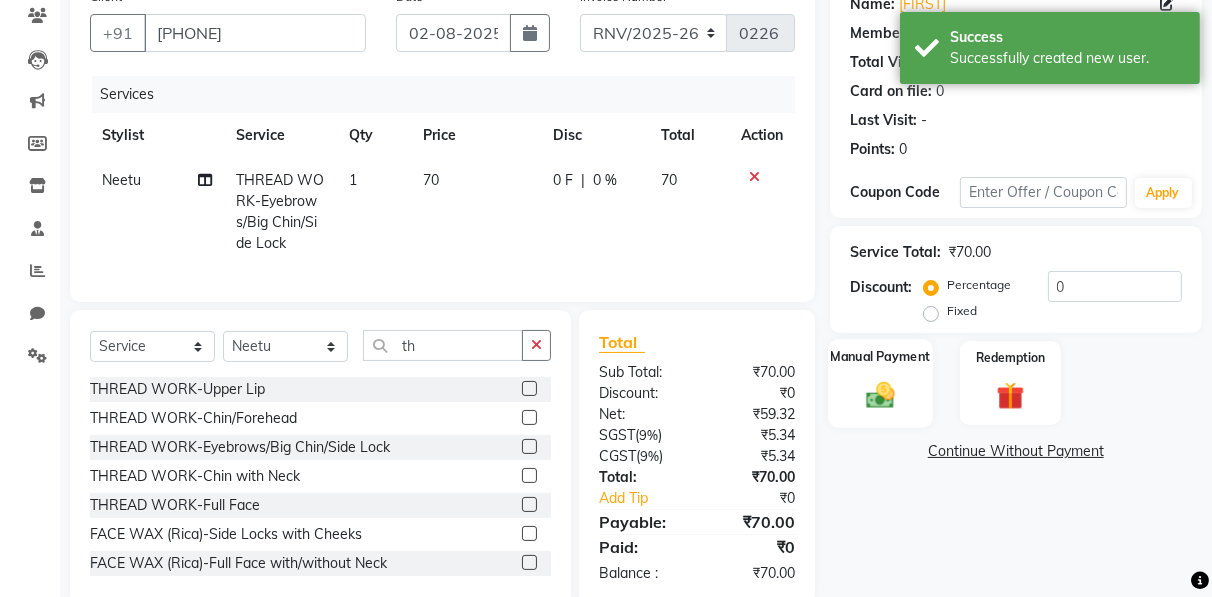 click 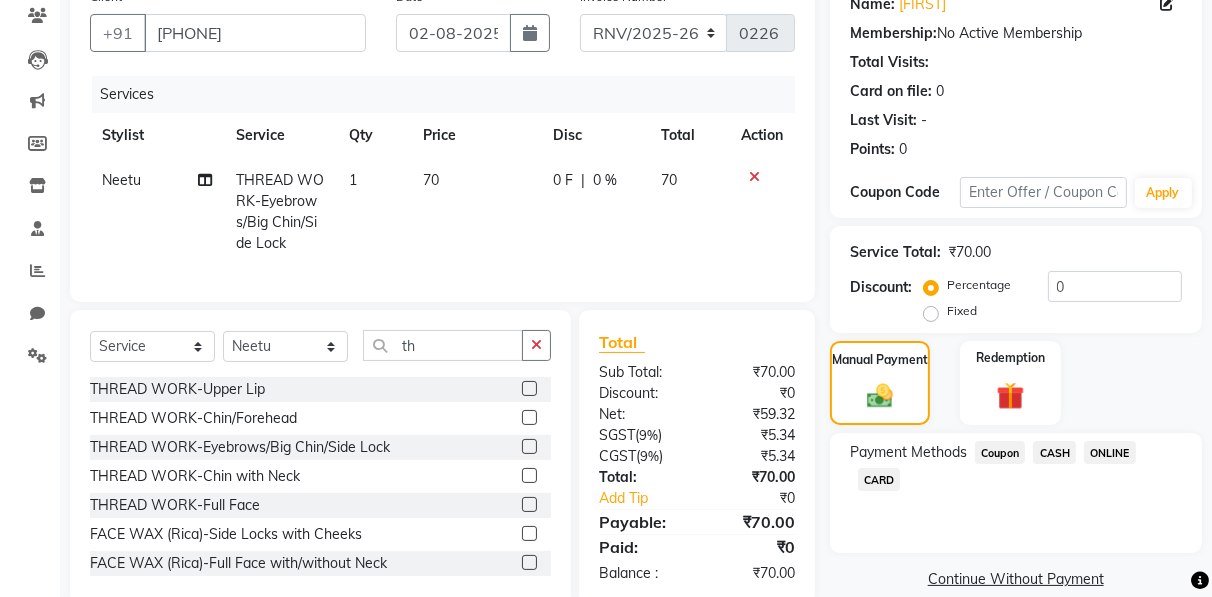 click on "CASH" 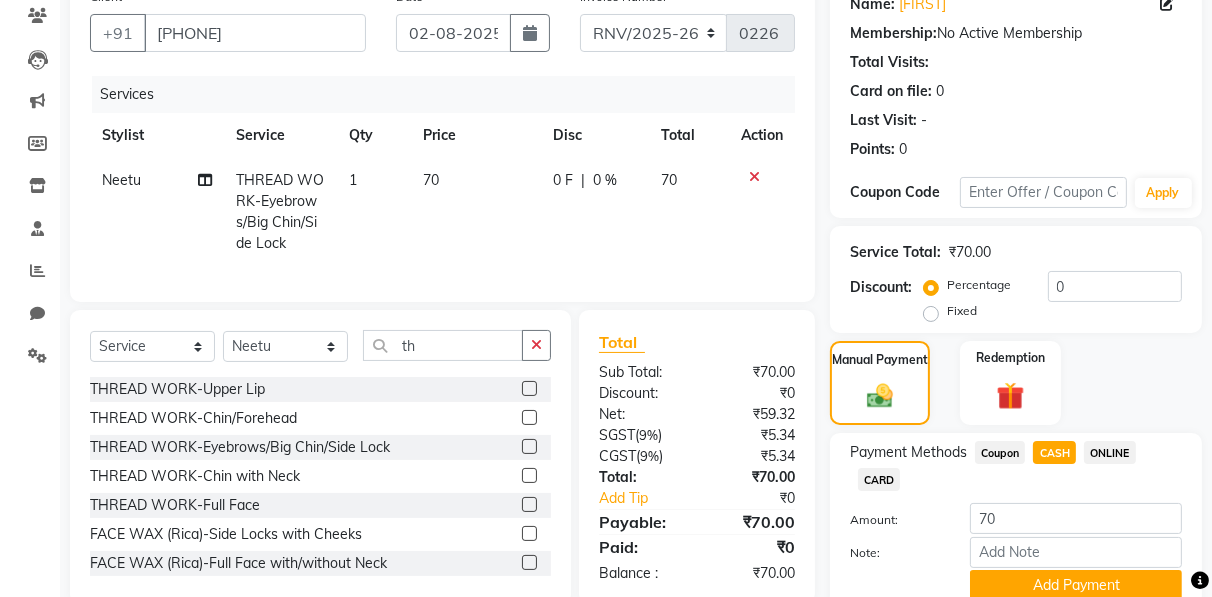 scroll, scrollTop: 254, scrollLeft: 0, axis: vertical 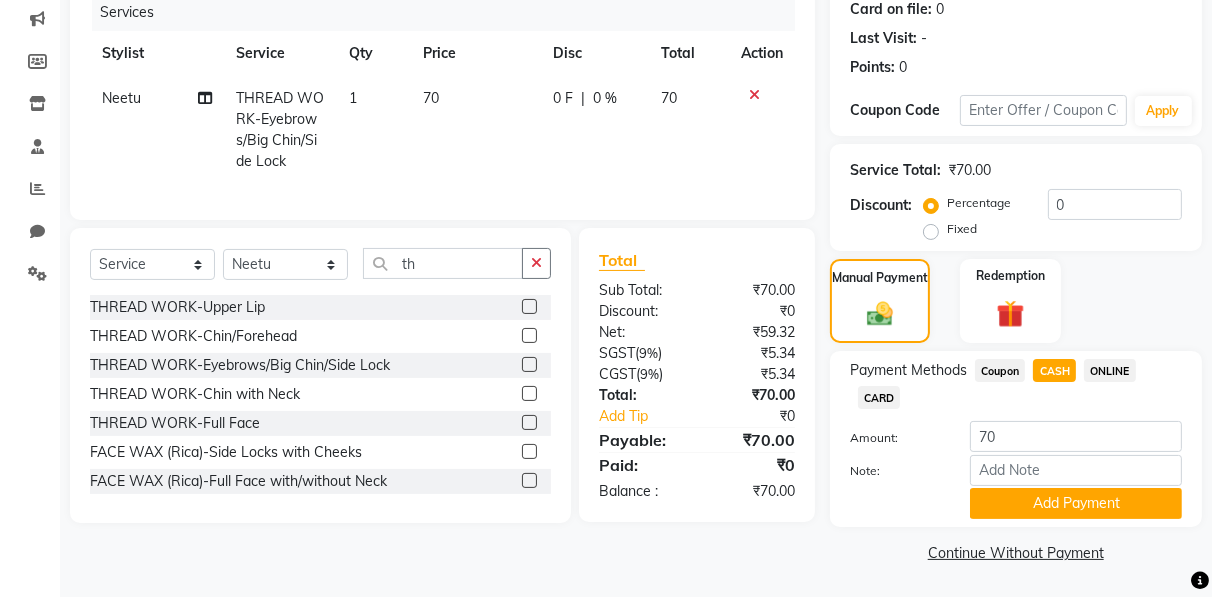 drag, startPoint x: 1211, startPoint y: 546, endPoint x: 1186, endPoint y: 581, distance: 43.011627 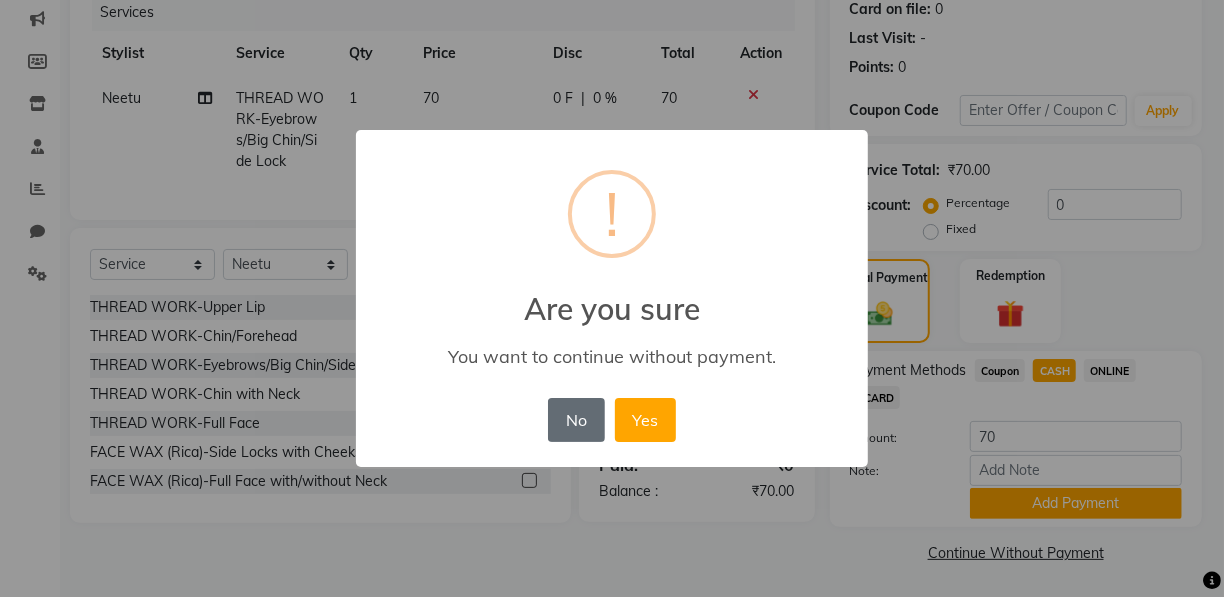 click on "No" at bounding box center (576, 420) 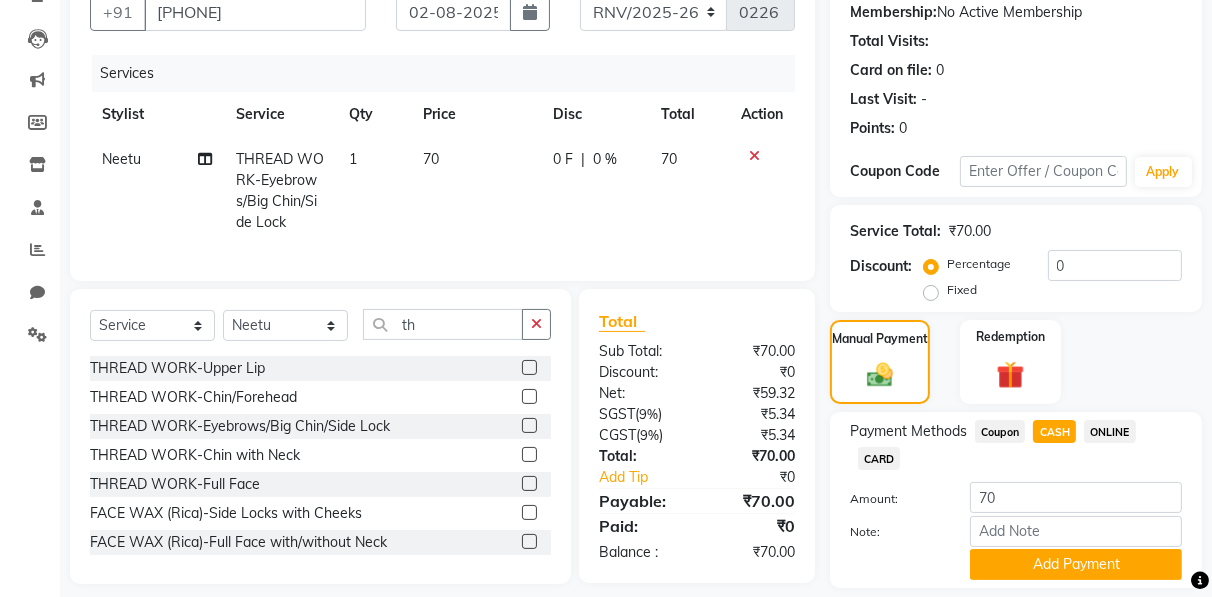 scroll, scrollTop: 254, scrollLeft: 0, axis: vertical 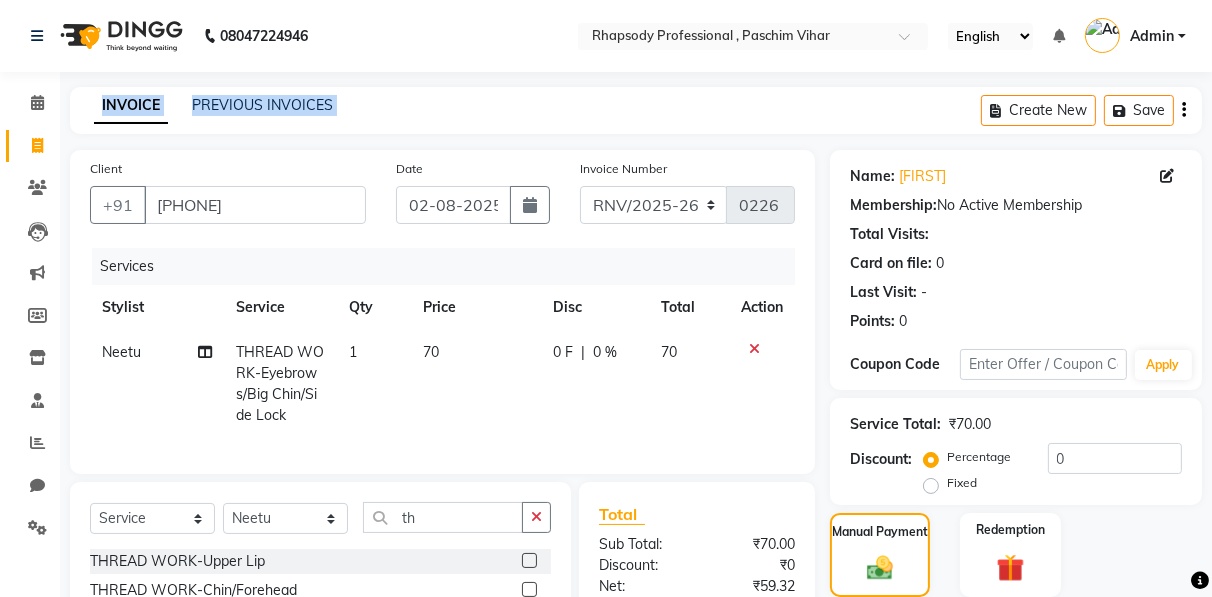 drag, startPoint x: 1198, startPoint y: 59, endPoint x: 1208, endPoint y: 2, distance: 57.870544 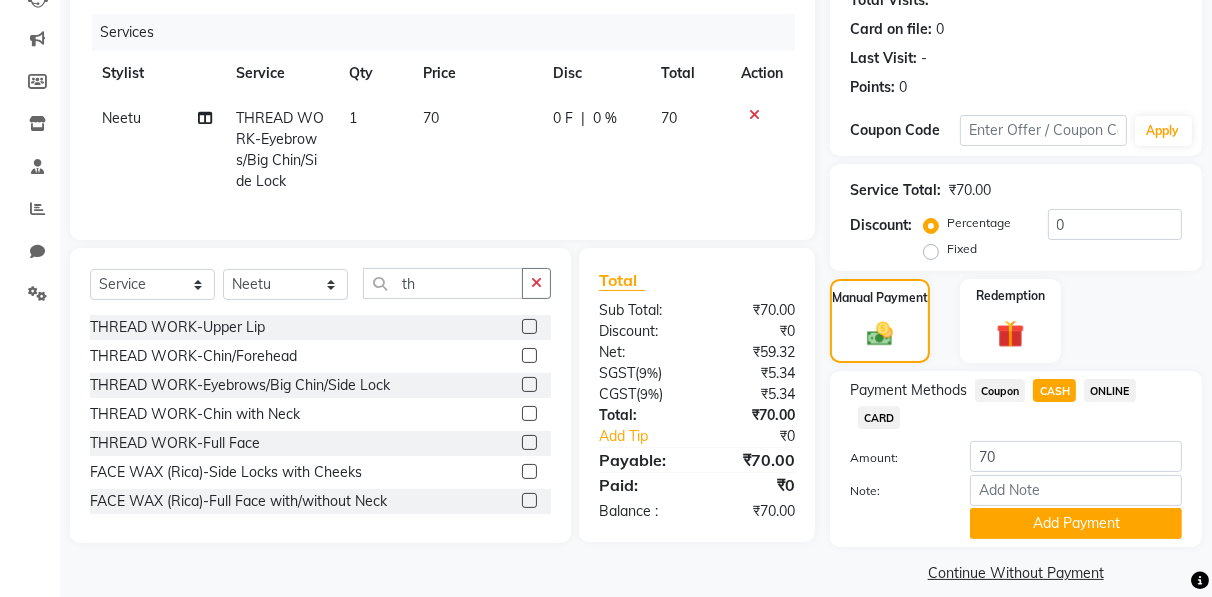 scroll, scrollTop: 254, scrollLeft: 0, axis: vertical 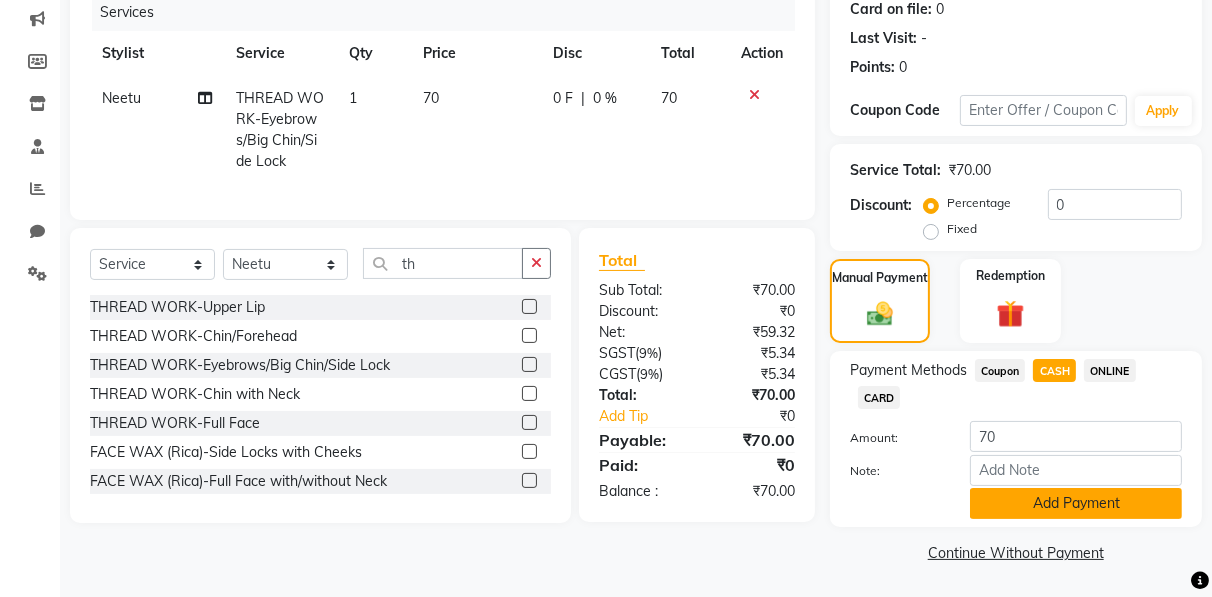 click on "Add Payment" 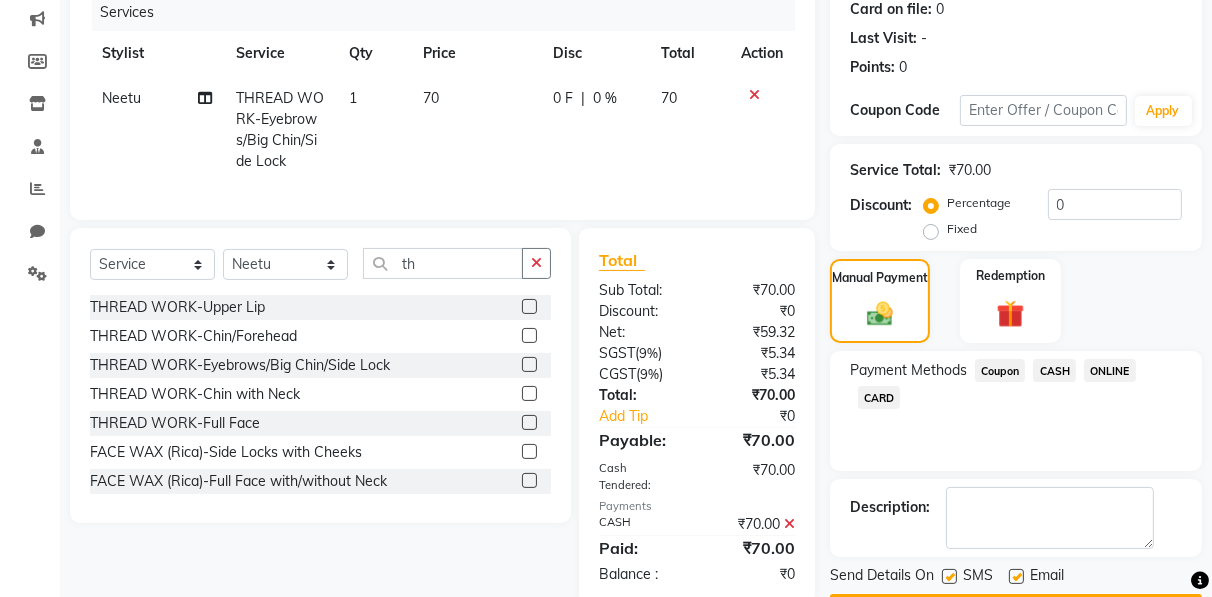 click on "CASH" 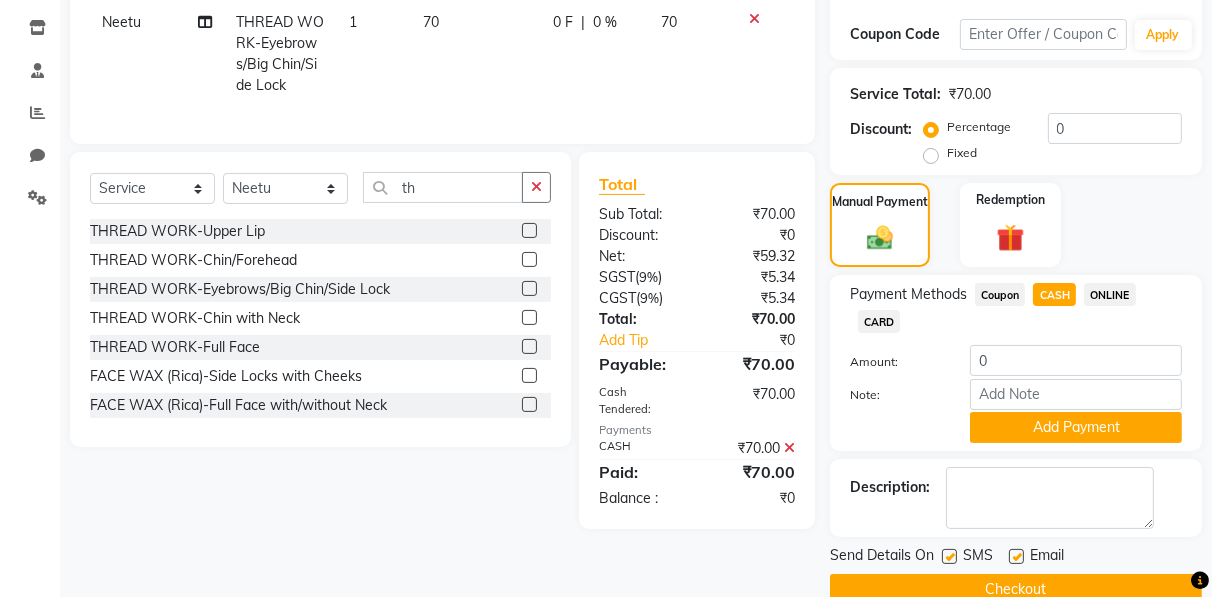 scroll, scrollTop: 365, scrollLeft: 0, axis: vertical 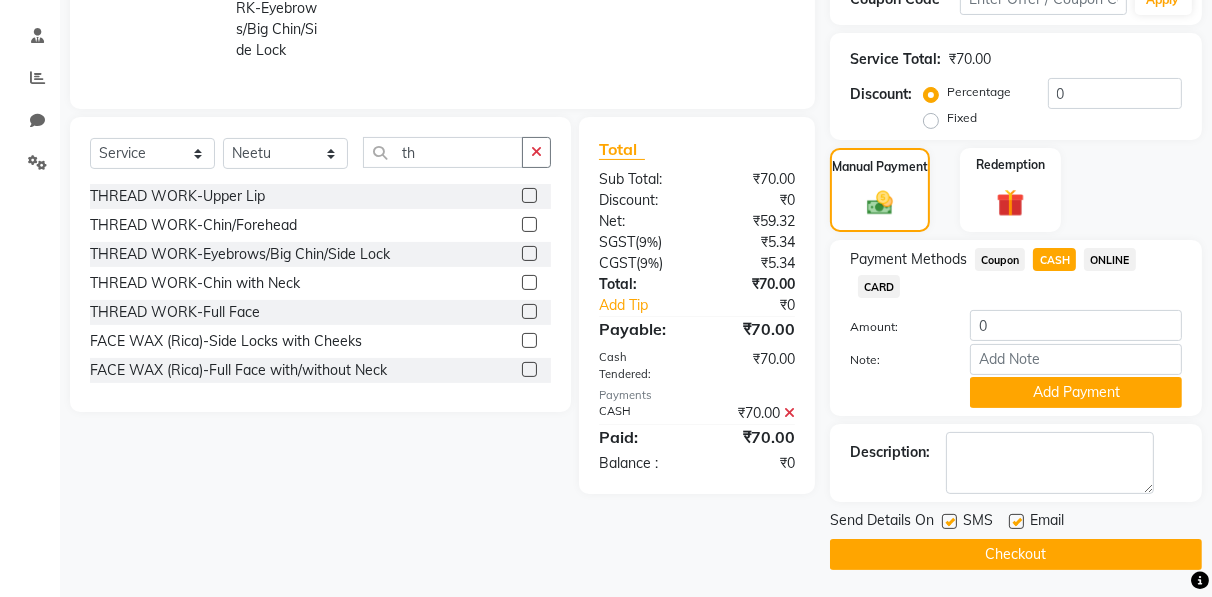 click on "Checkout" 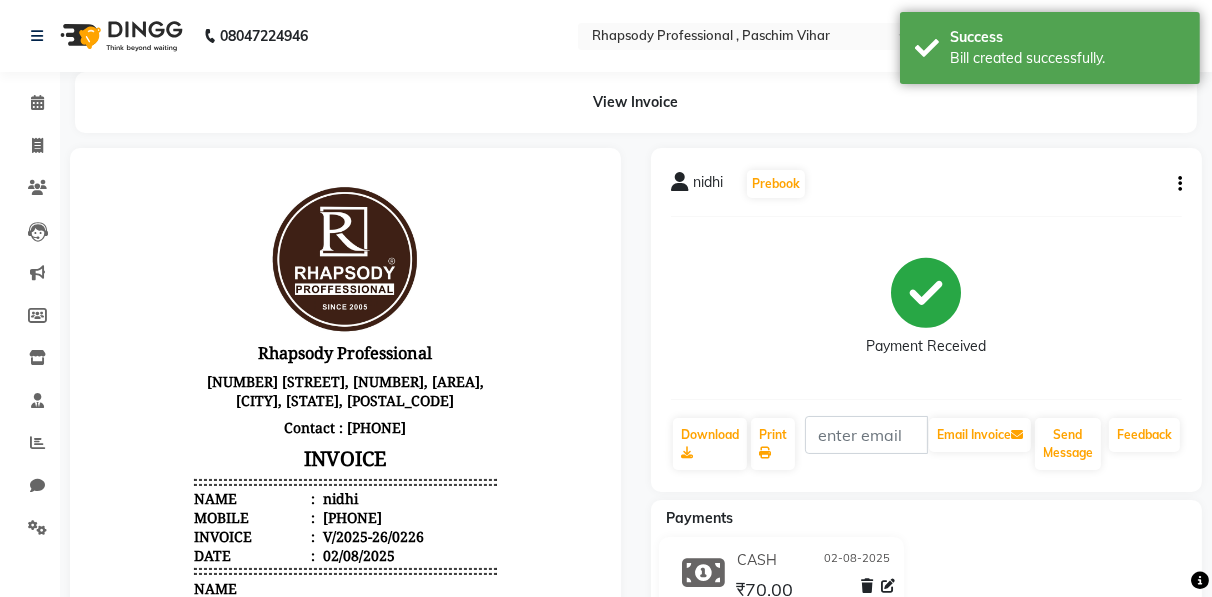 scroll, scrollTop: 0, scrollLeft: 0, axis: both 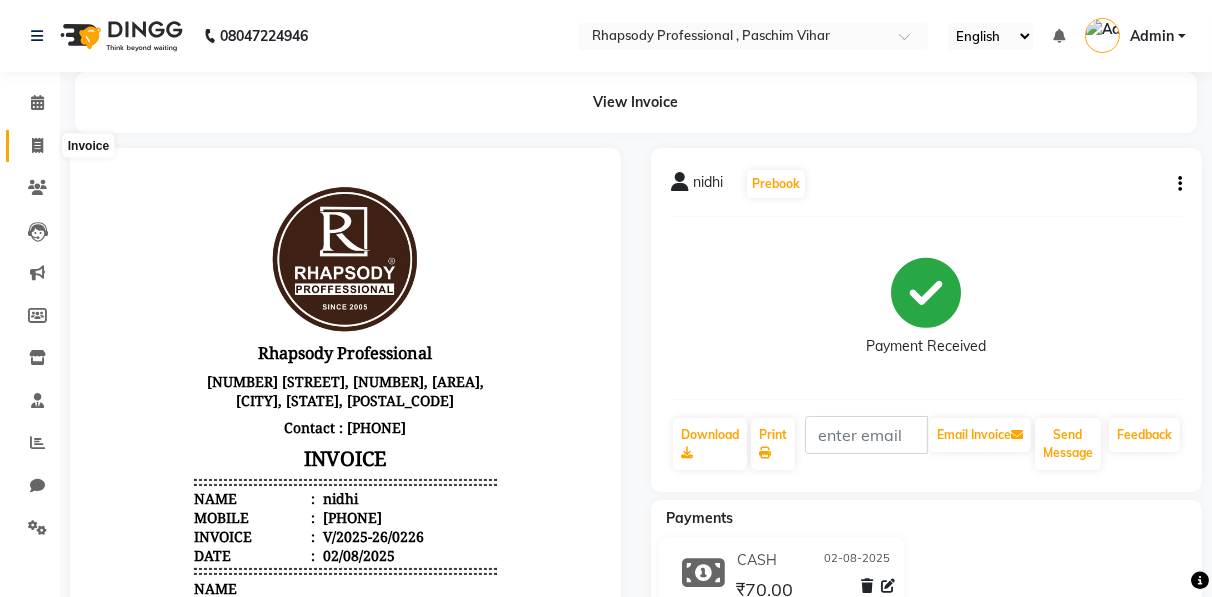 click 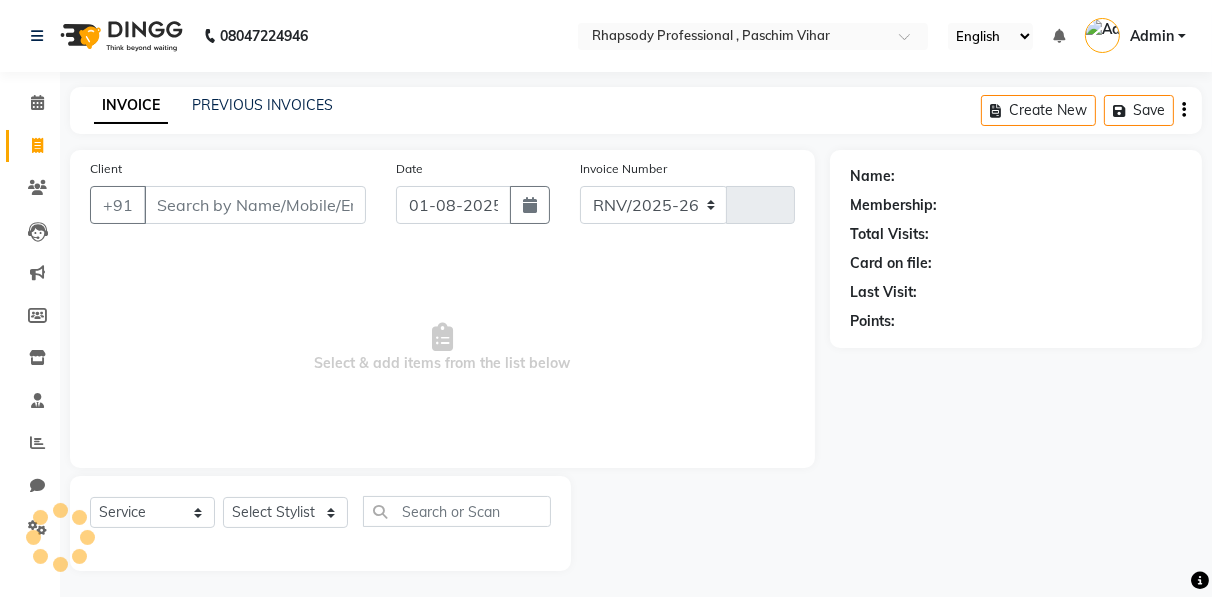 select on "8581" 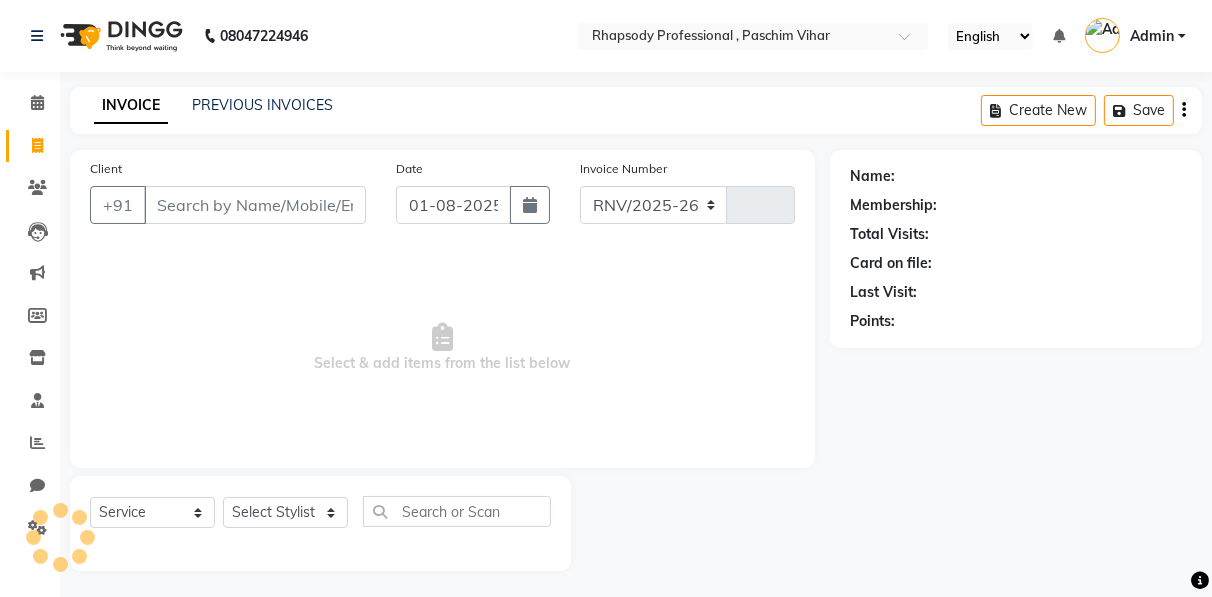 type on "0227" 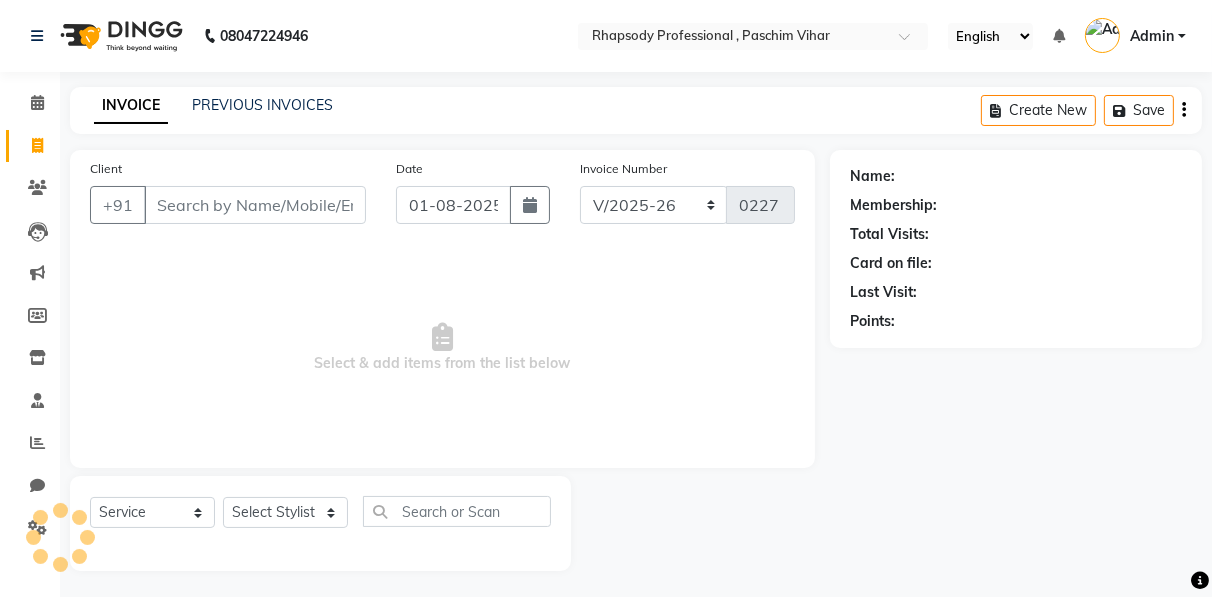 scroll, scrollTop: 3, scrollLeft: 0, axis: vertical 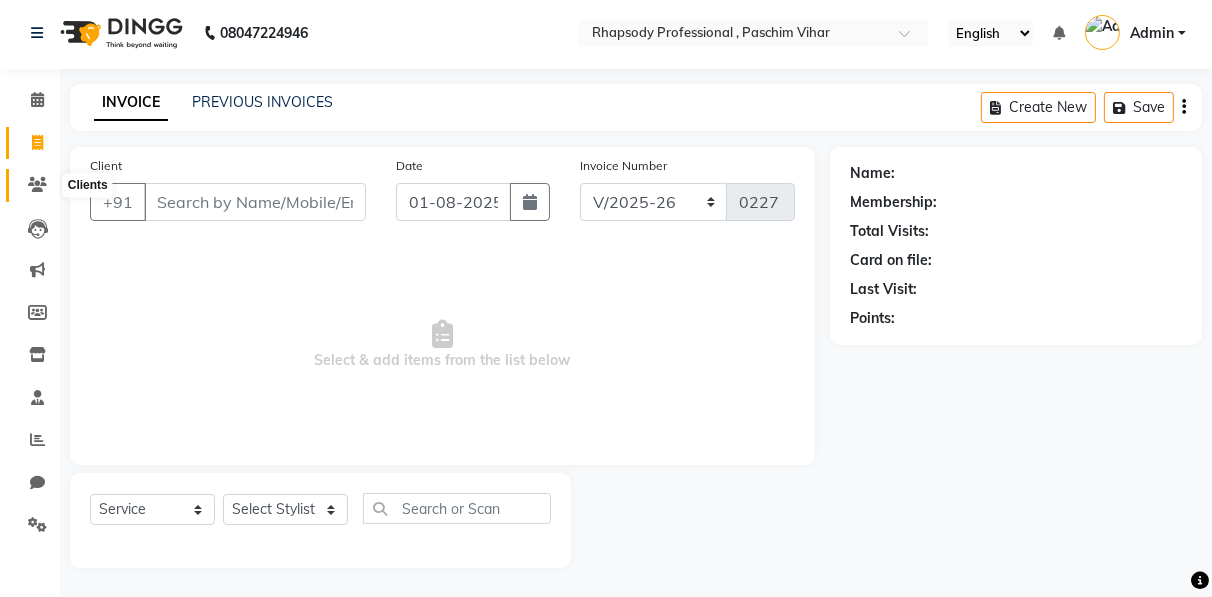 click 